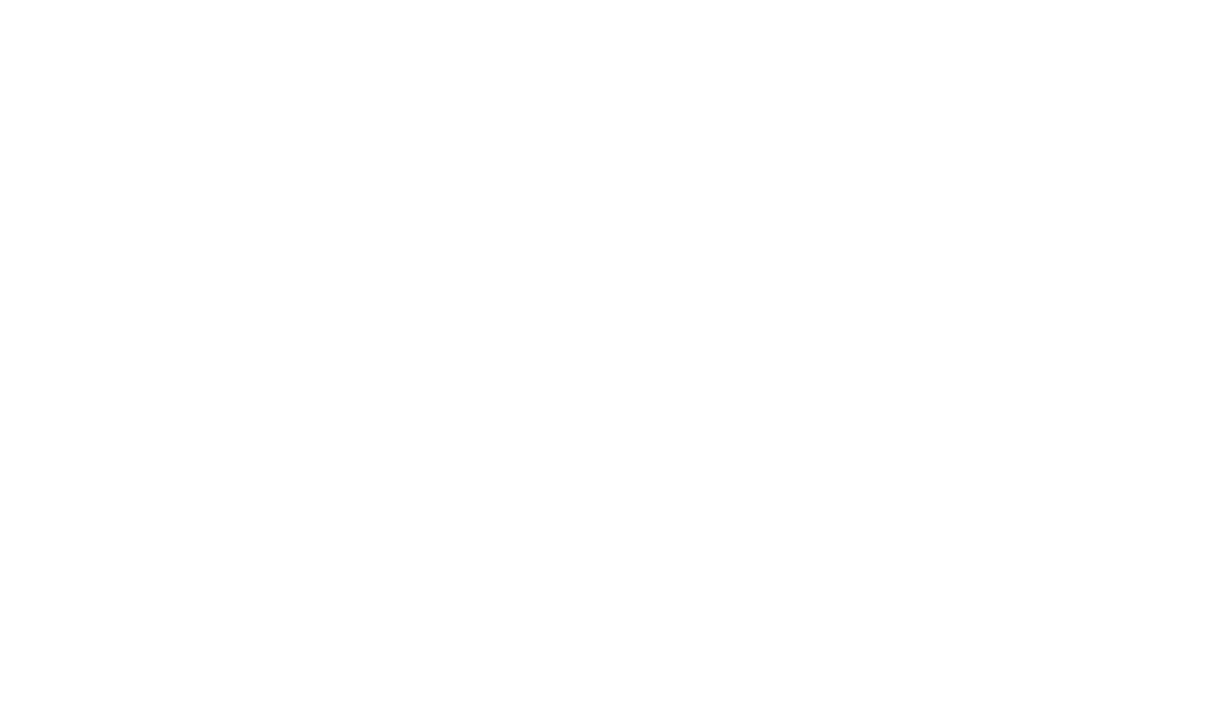 scroll, scrollTop: 0, scrollLeft: 0, axis: both 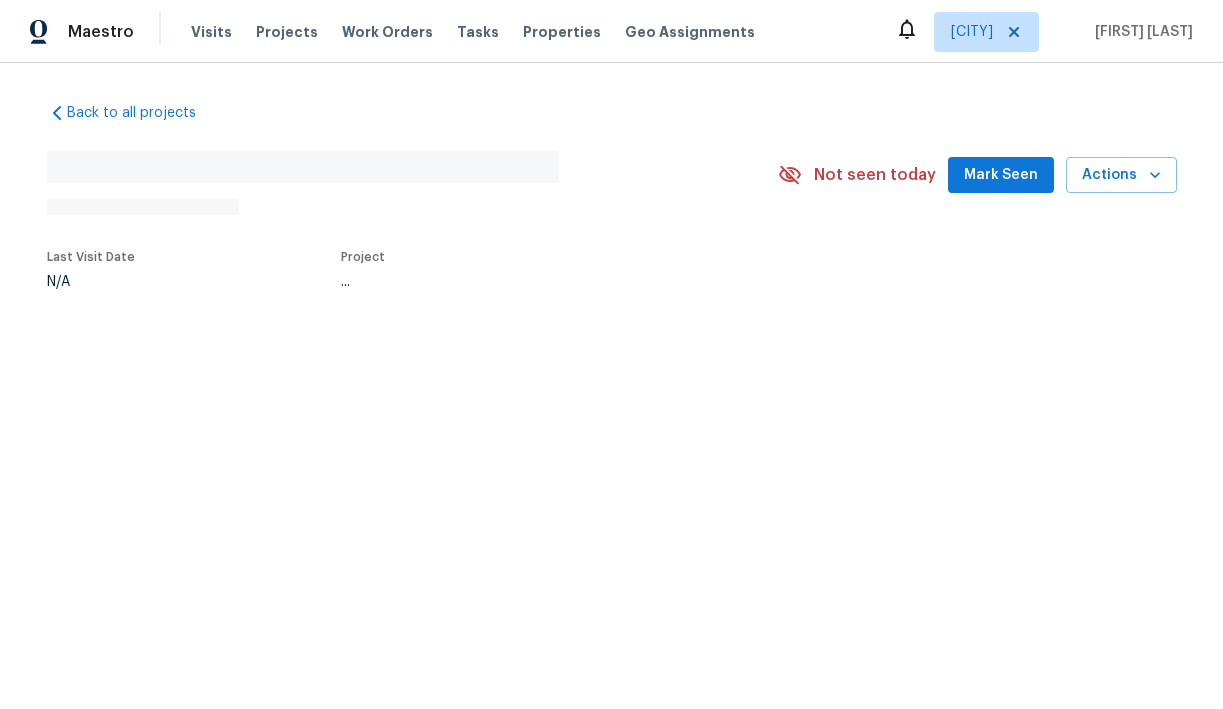 click on "Mark Seen" at bounding box center (1001, 175) 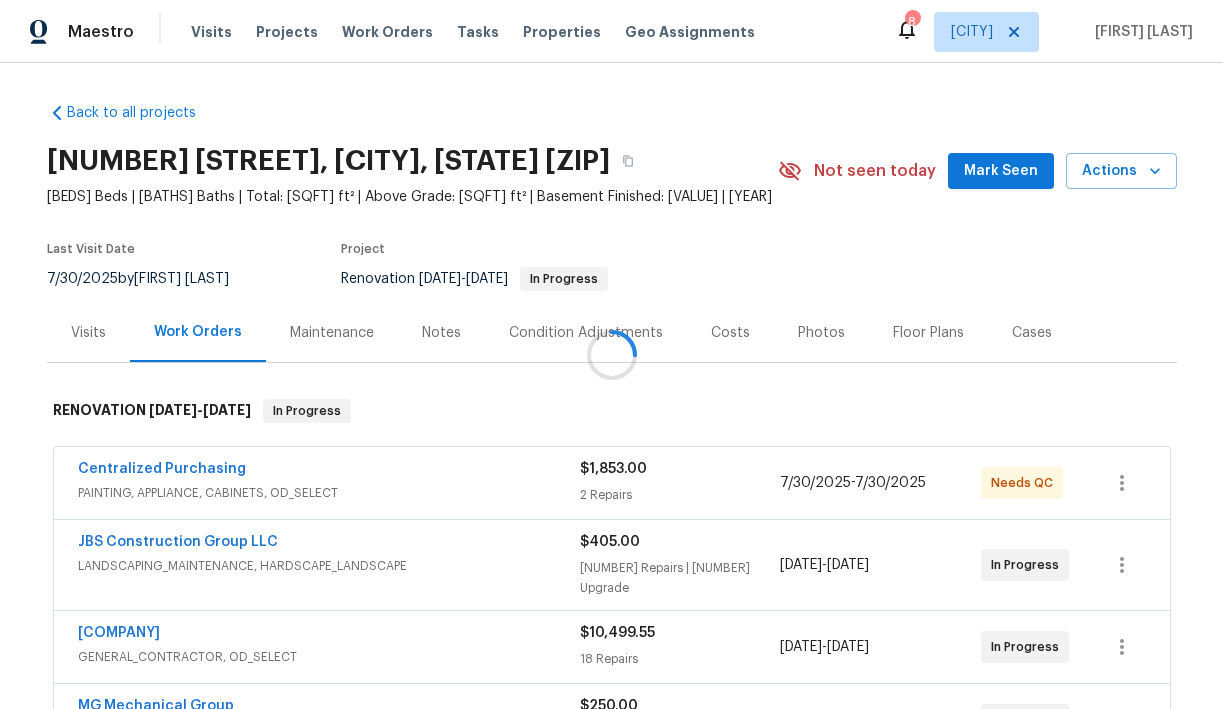 click at bounding box center (611, 354) 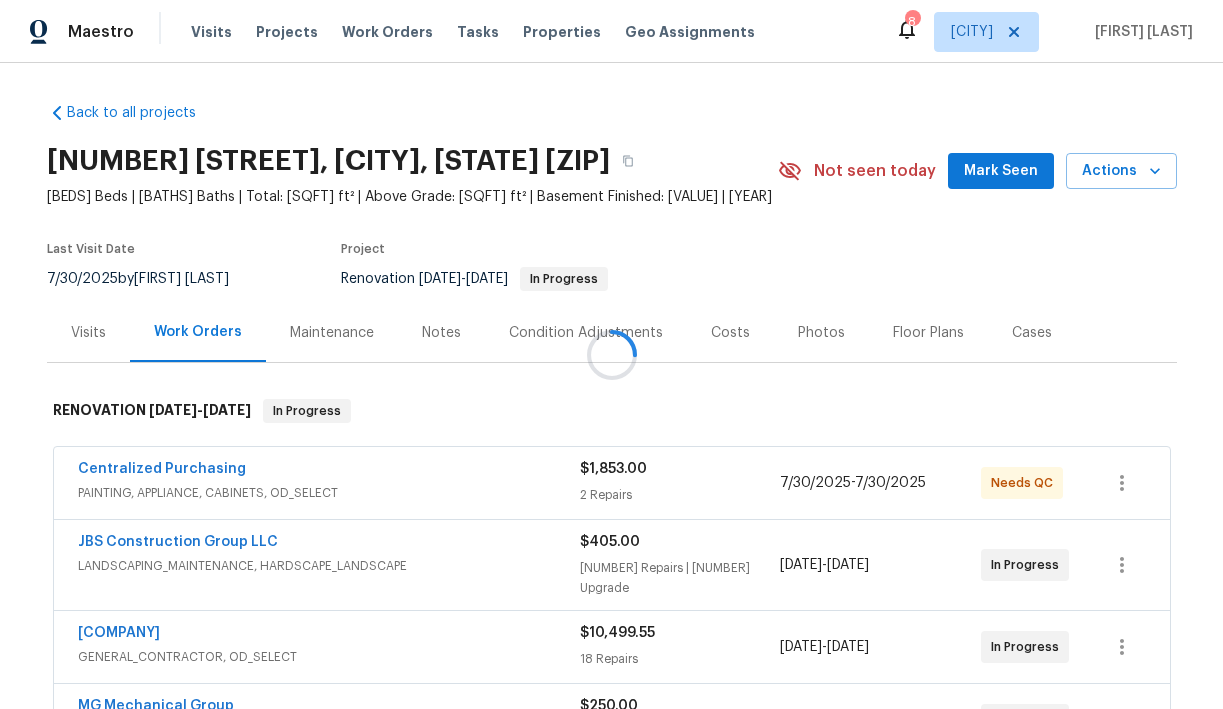 scroll, scrollTop: 0, scrollLeft: 0, axis: both 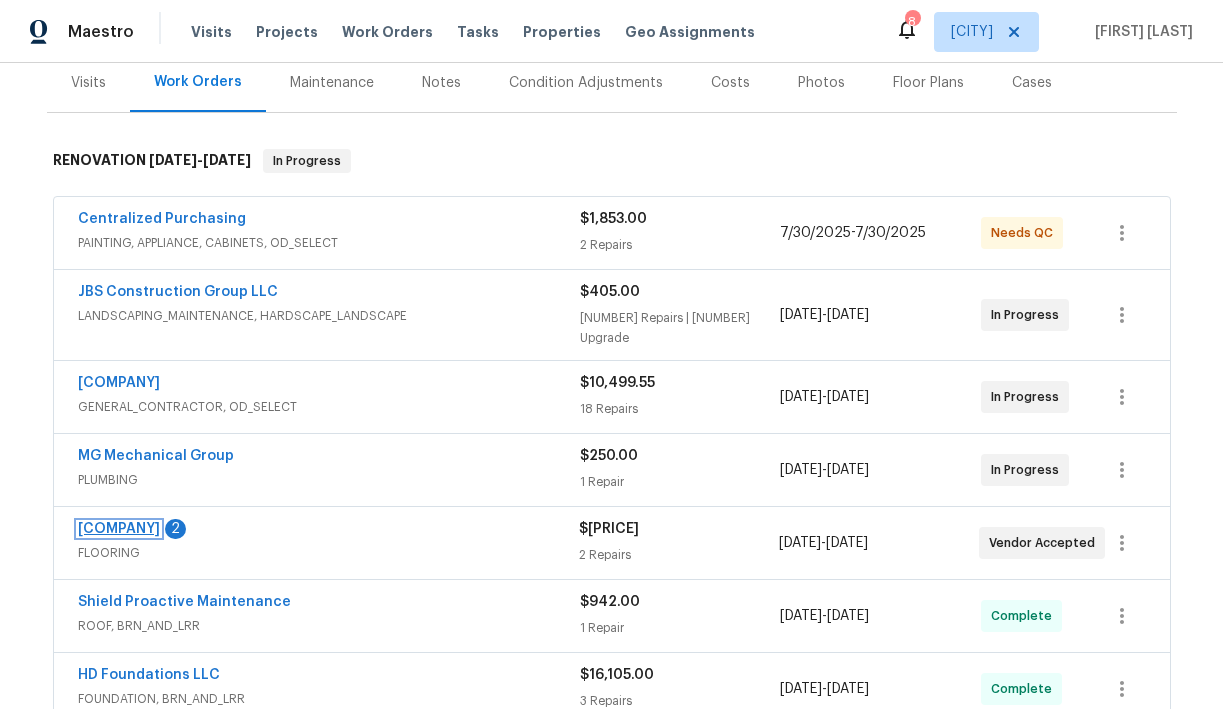 click on "[COMPANY]" at bounding box center (119, 529) 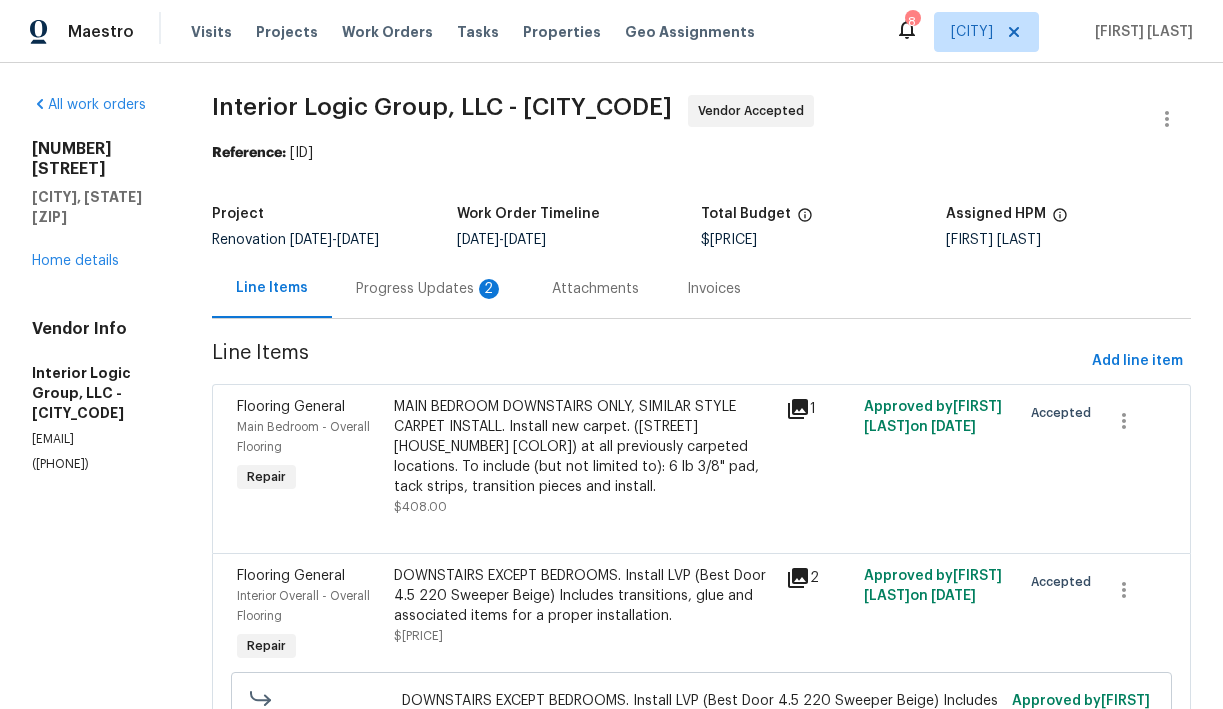 click on "Progress Updates 2" at bounding box center (430, 289) 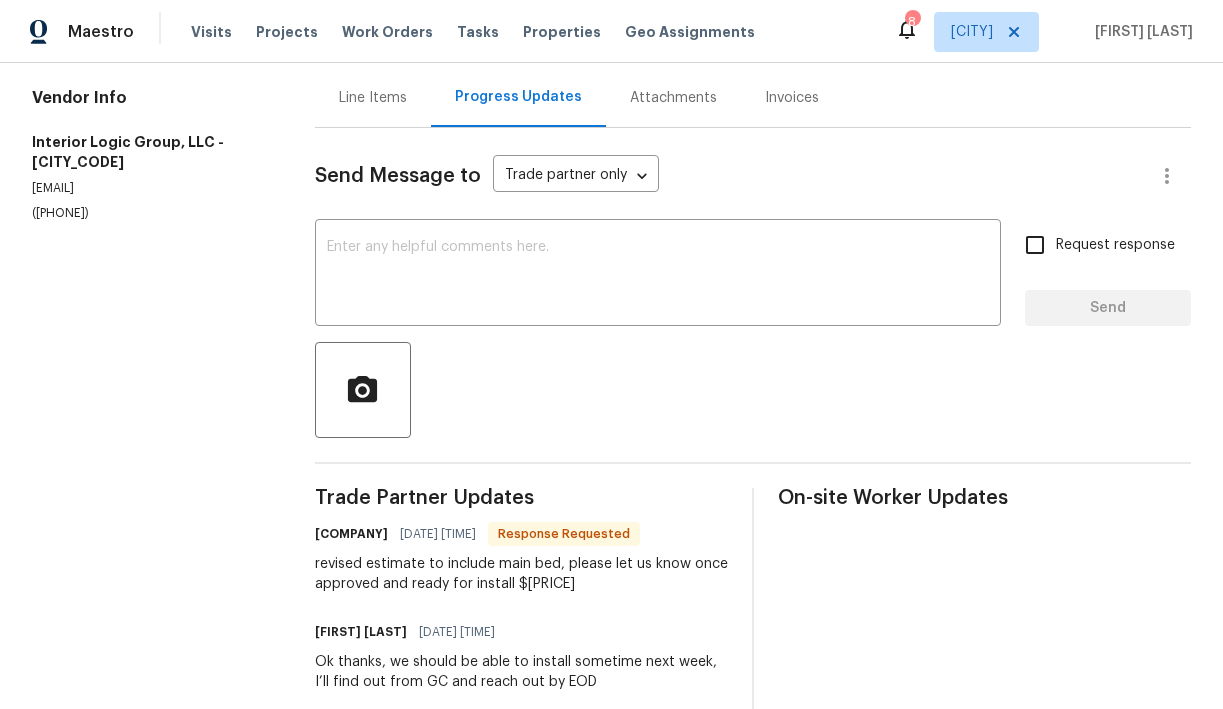 scroll, scrollTop: 169, scrollLeft: 0, axis: vertical 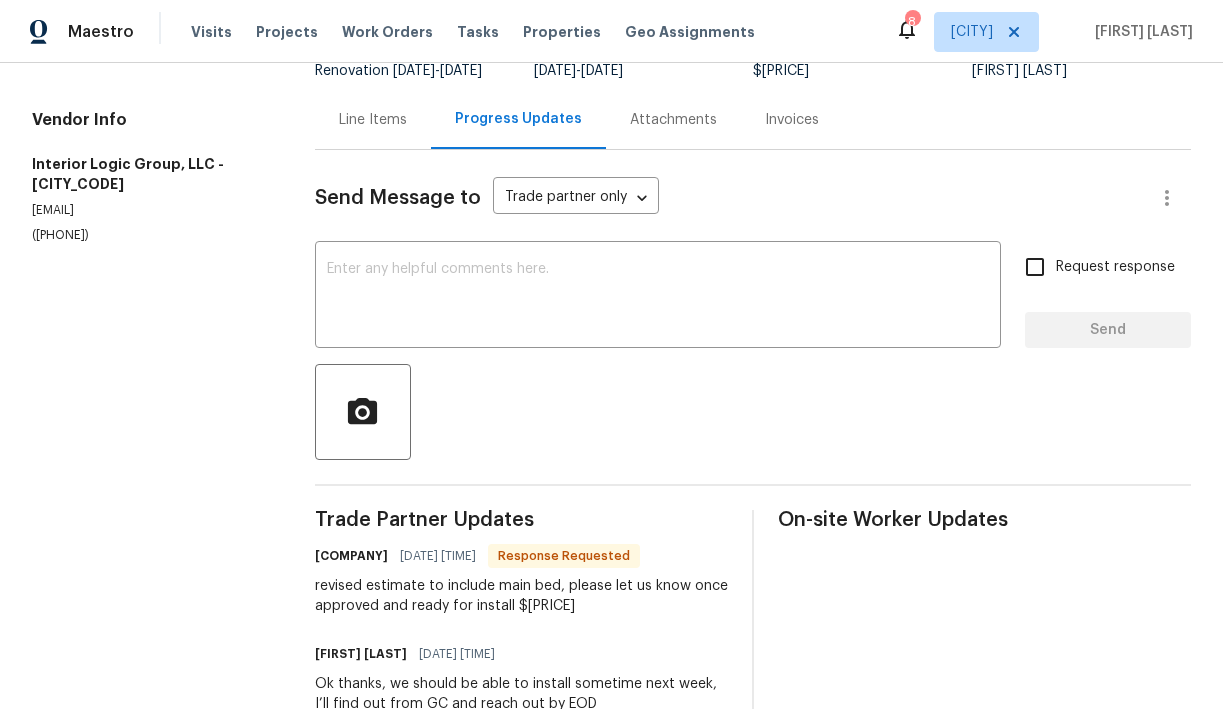 click on "Line Items" at bounding box center (373, 120) 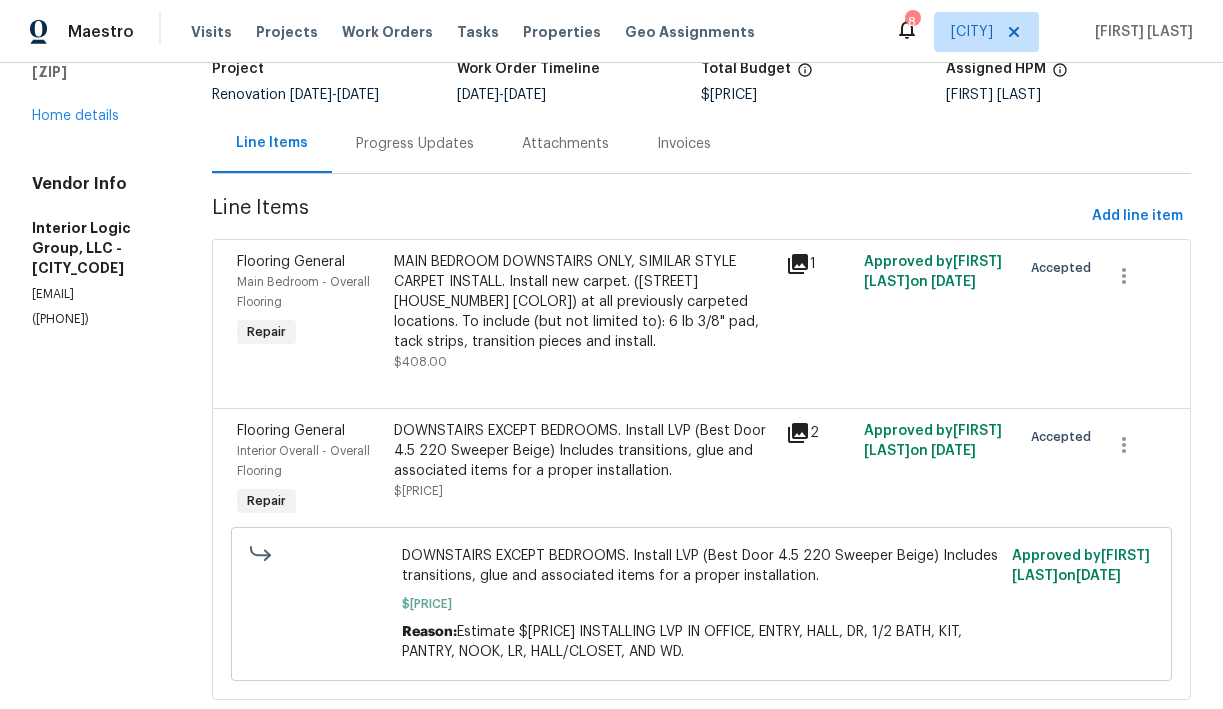 scroll, scrollTop: 97, scrollLeft: 0, axis: vertical 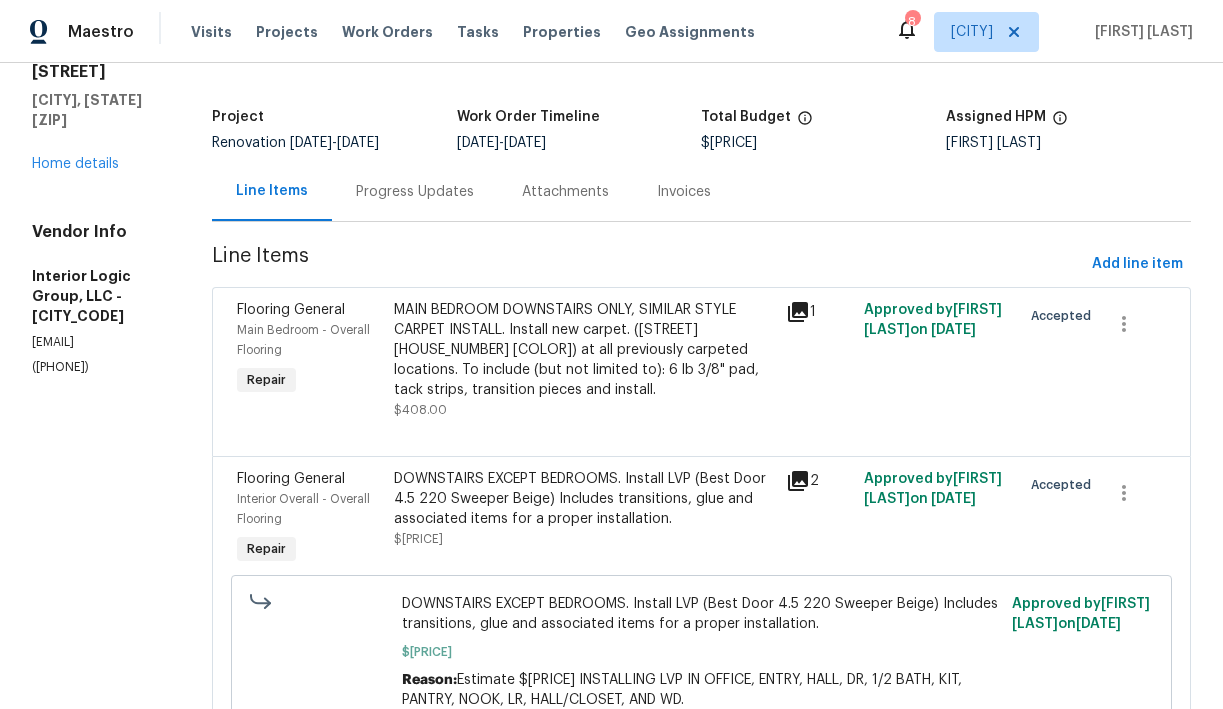 click on "Progress Updates" at bounding box center (415, 192) 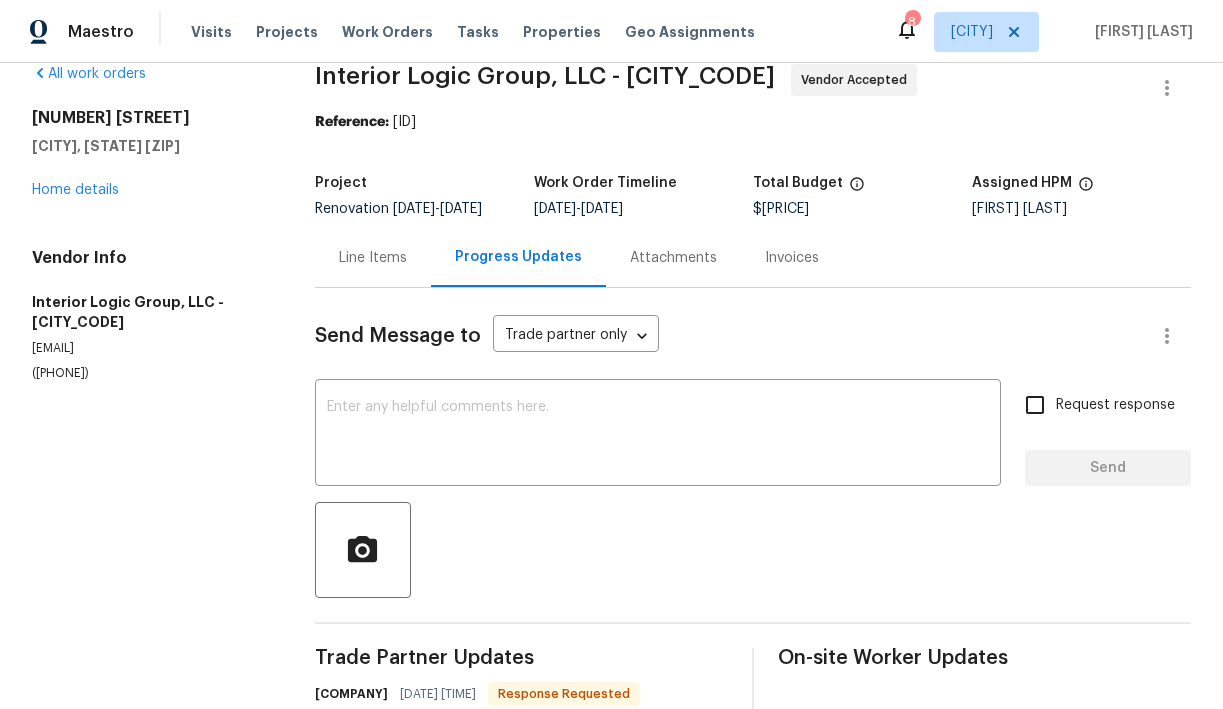 scroll, scrollTop: 17, scrollLeft: 0, axis: vertical 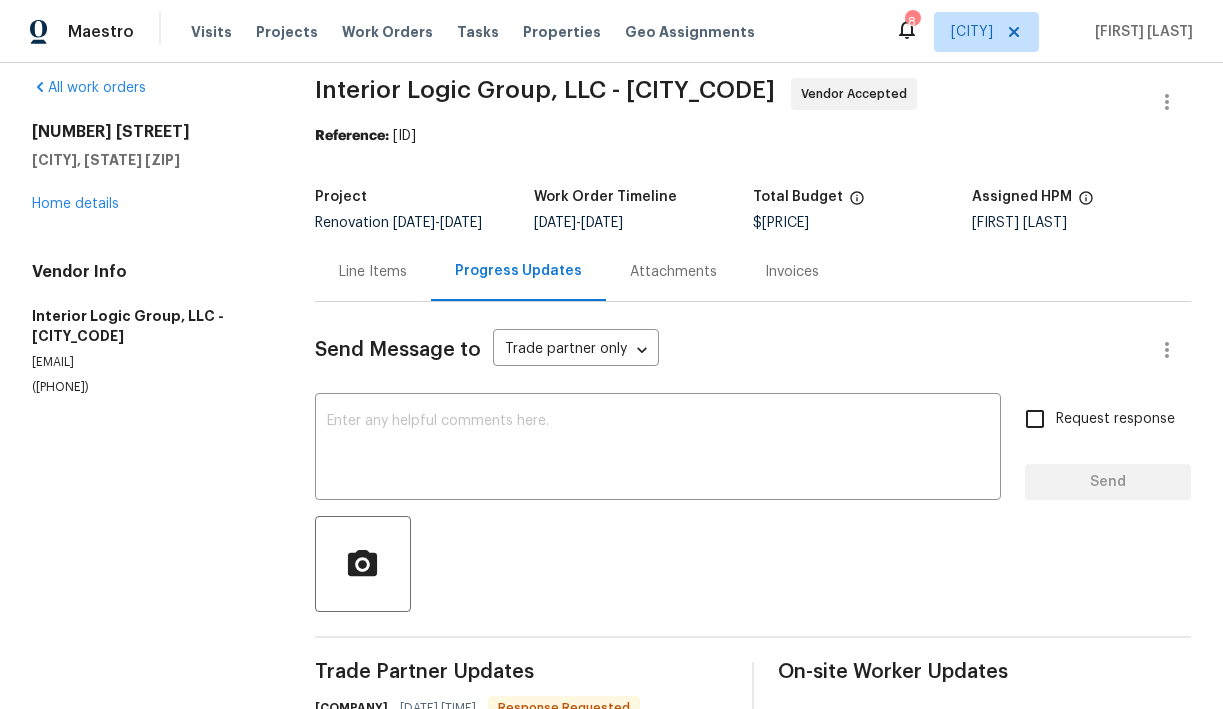 click on "Line Items" at bounding box center (373, 272) 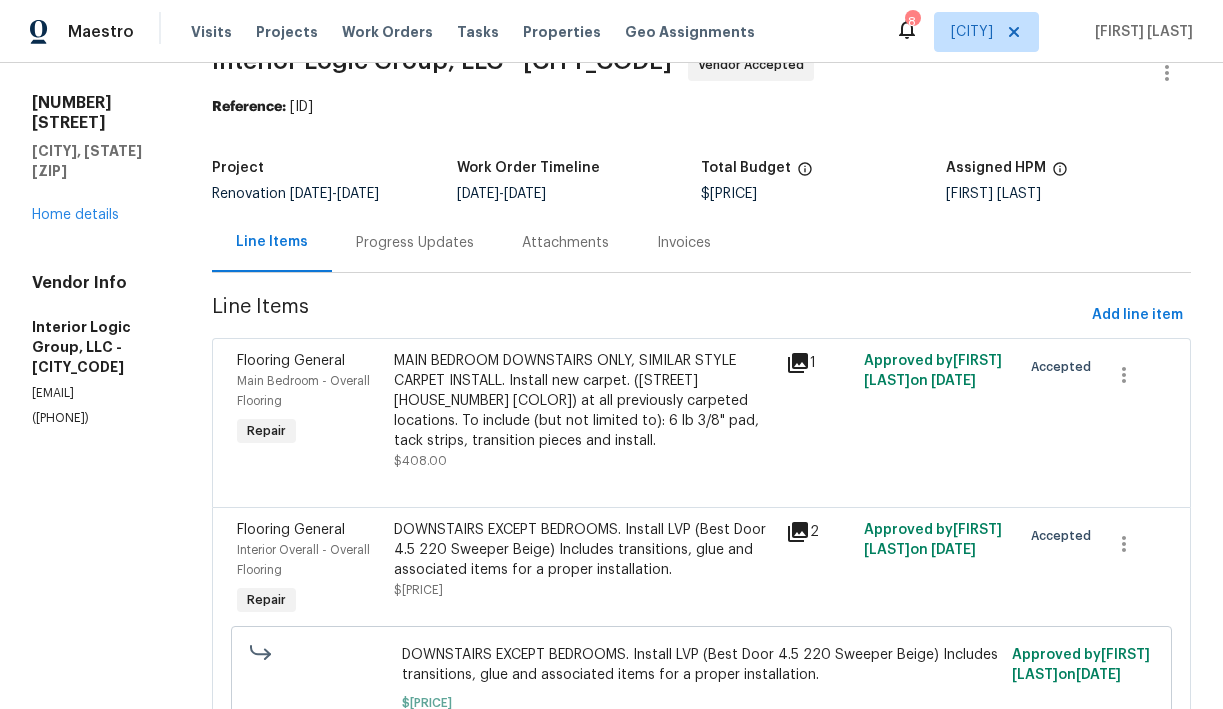 scroll, scrollTop: 47, scrollLeft: 0, axis: vertical 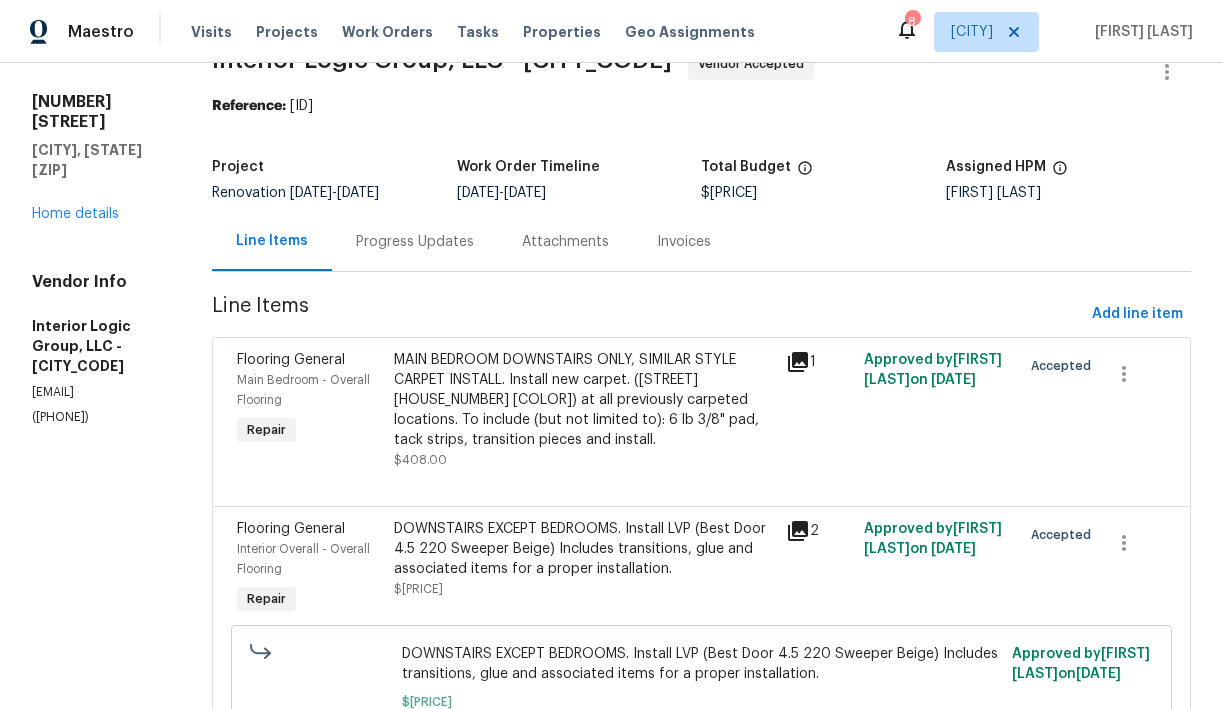 click on "Progress Updates" at bounding box center (415, 242) 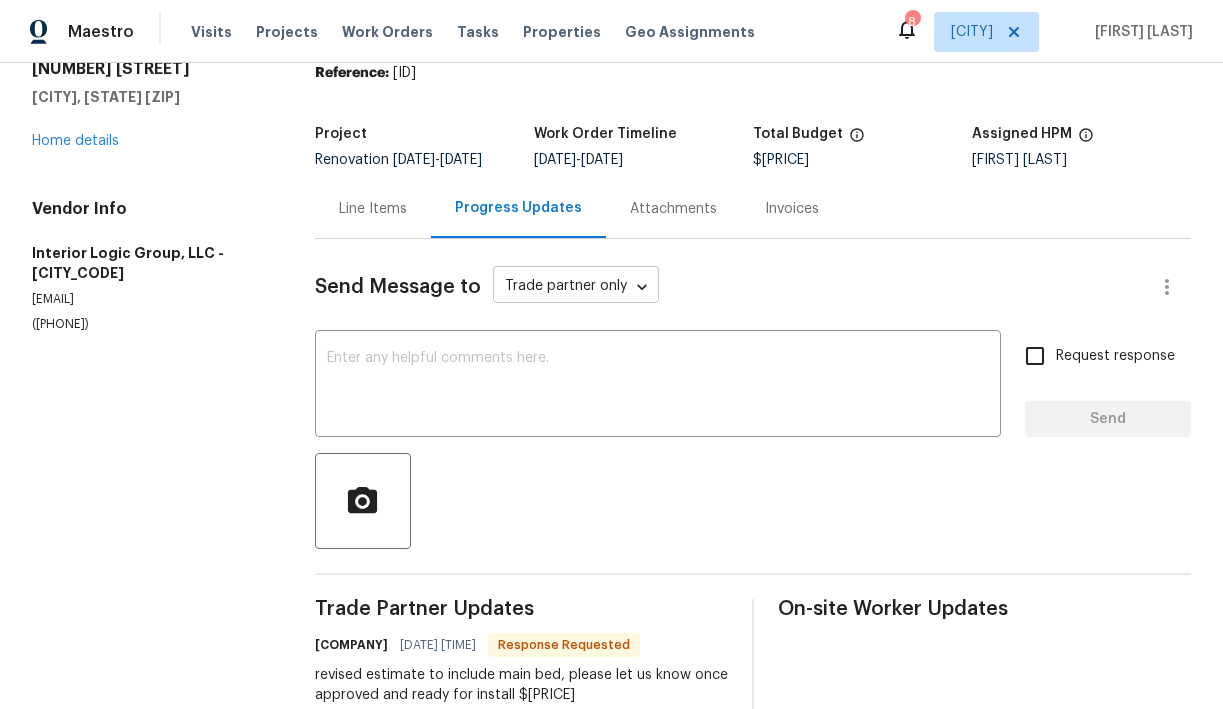 scroll, scrollTop: 77, scrollLeft: 0, axis: vertical 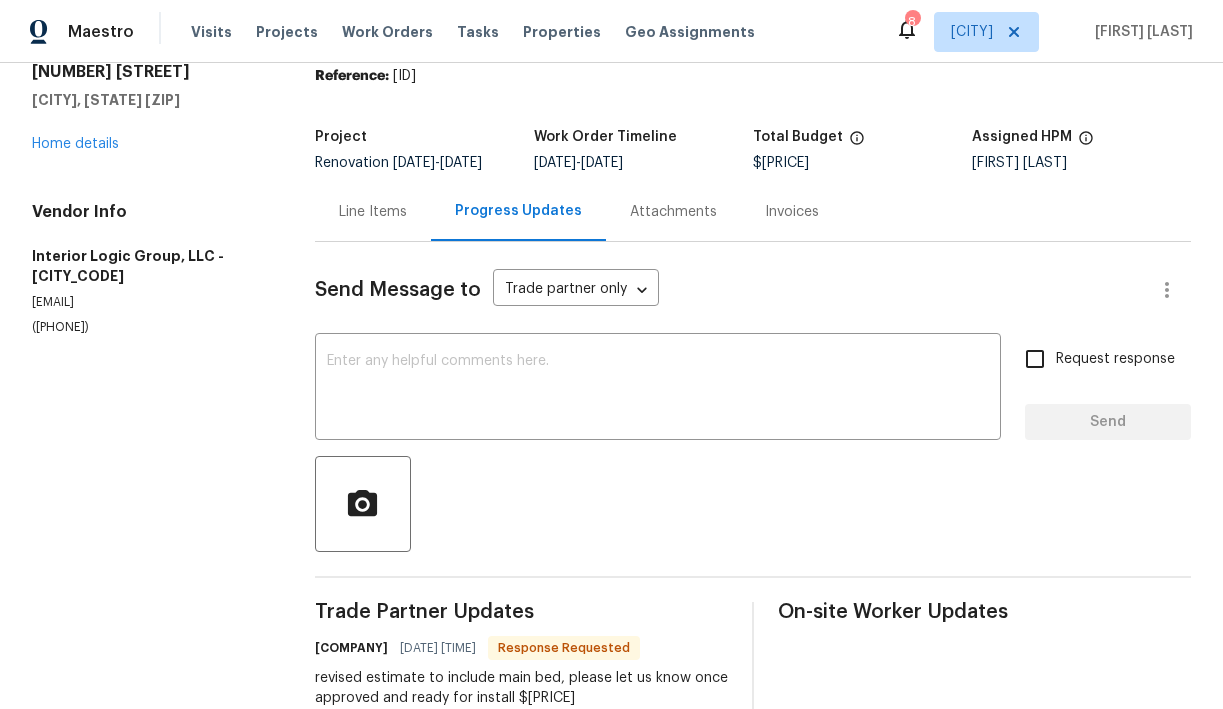 click on "Line Items" at bounding box center (373, 212) 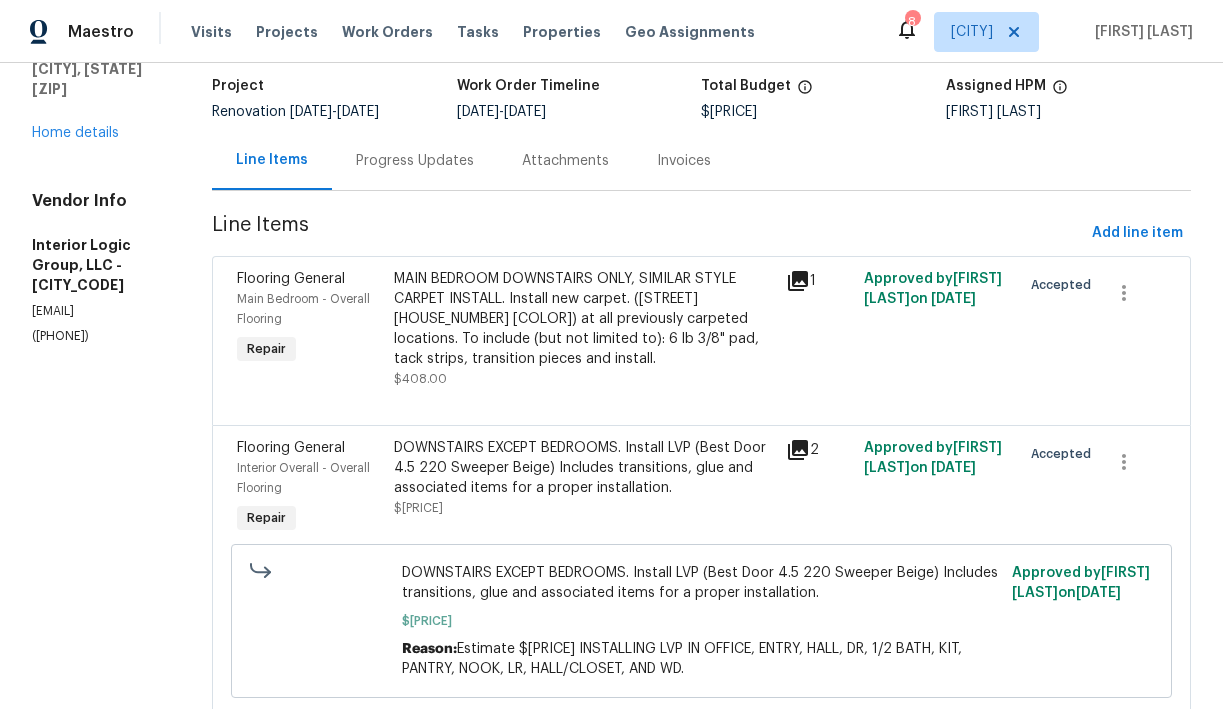 scroll, scrollTop: 130, scrollLeft: 0, axis: vertical 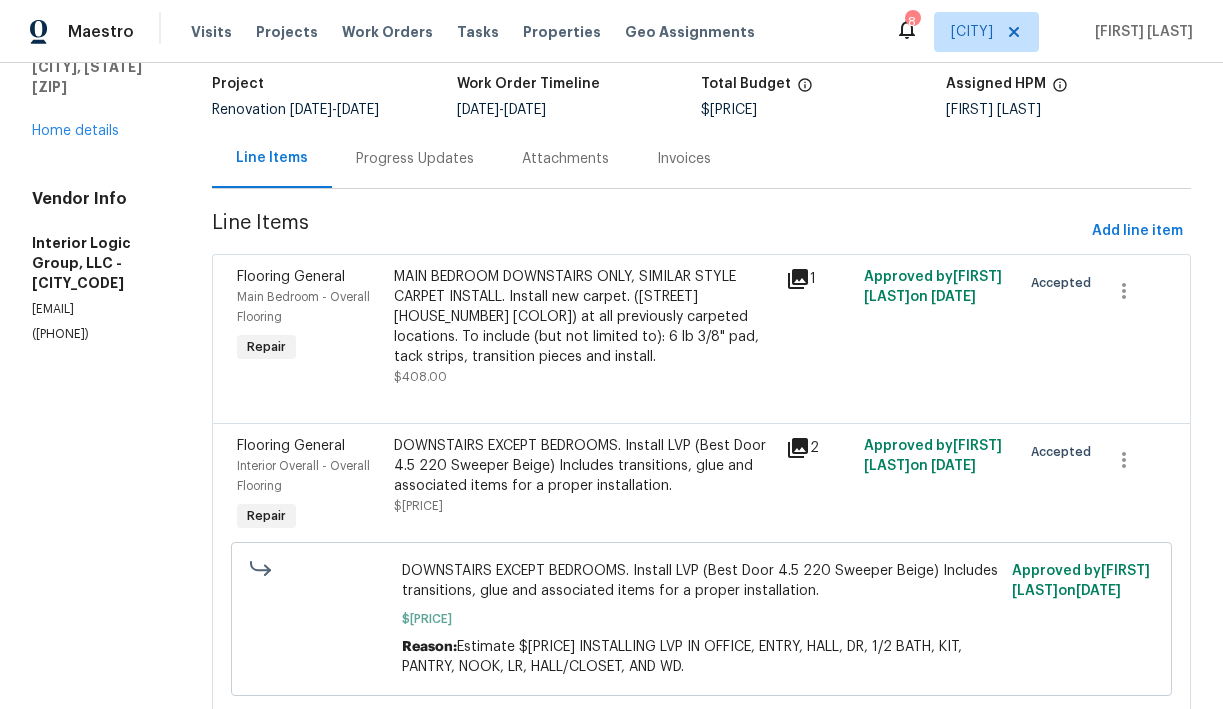 click on "MAIN BEDROOM DOWNSTAIRS ONLY, SIMILAR STYLE CARPET INSTALL.
Install new carpet. ([STREET] [HOUSE_NUMBER] [COLOR]) at all previously carpeted locations. To include (but not limited to): 6 lb 3/8" pad, tack strips, transition pieces and install." at bounding box center (584, 317) 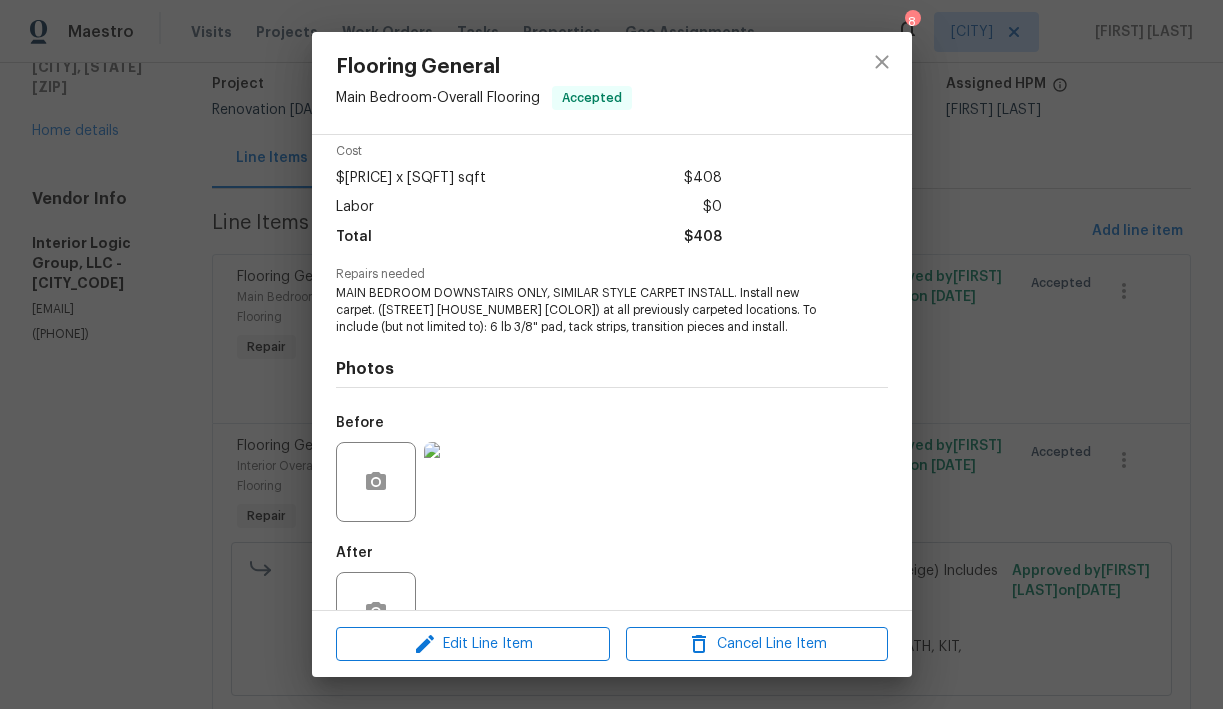 scroll, scrollTop: 145, scrollLeft: 0, axis: vertical 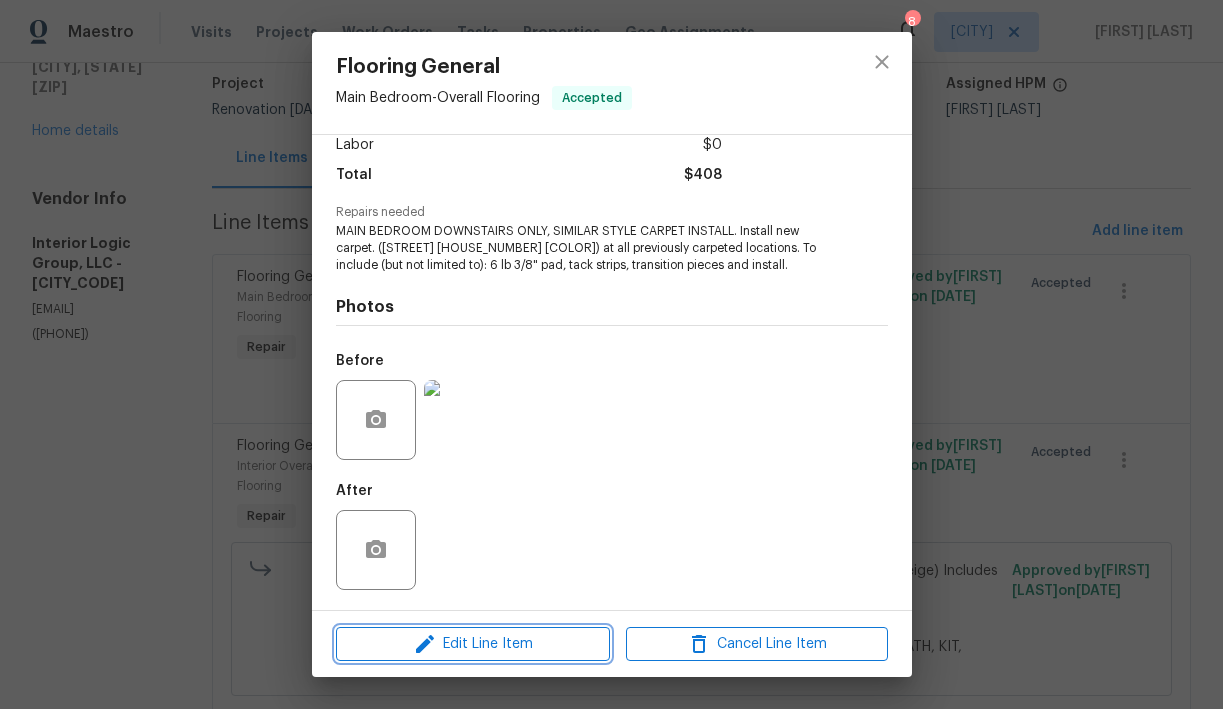 click on "Edit Line Item" at bounding box center [473, 644] 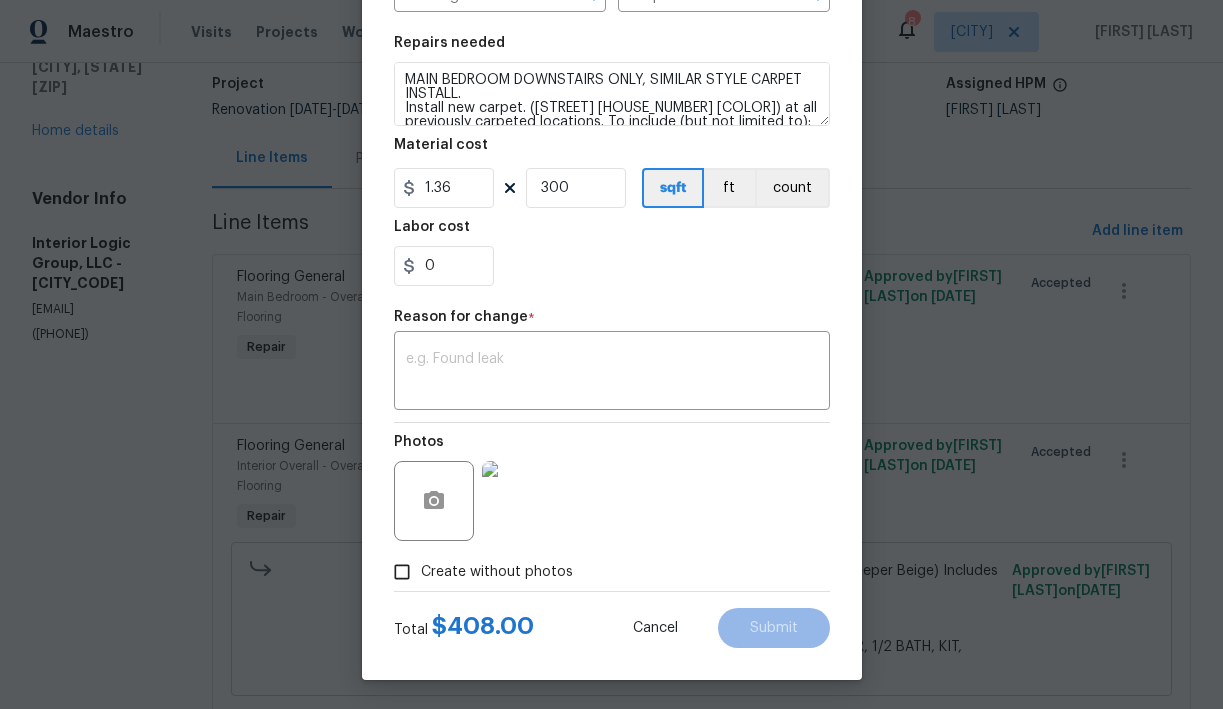 scroll, scrollTop: 268, scrollLeft: 0, axis: vertical 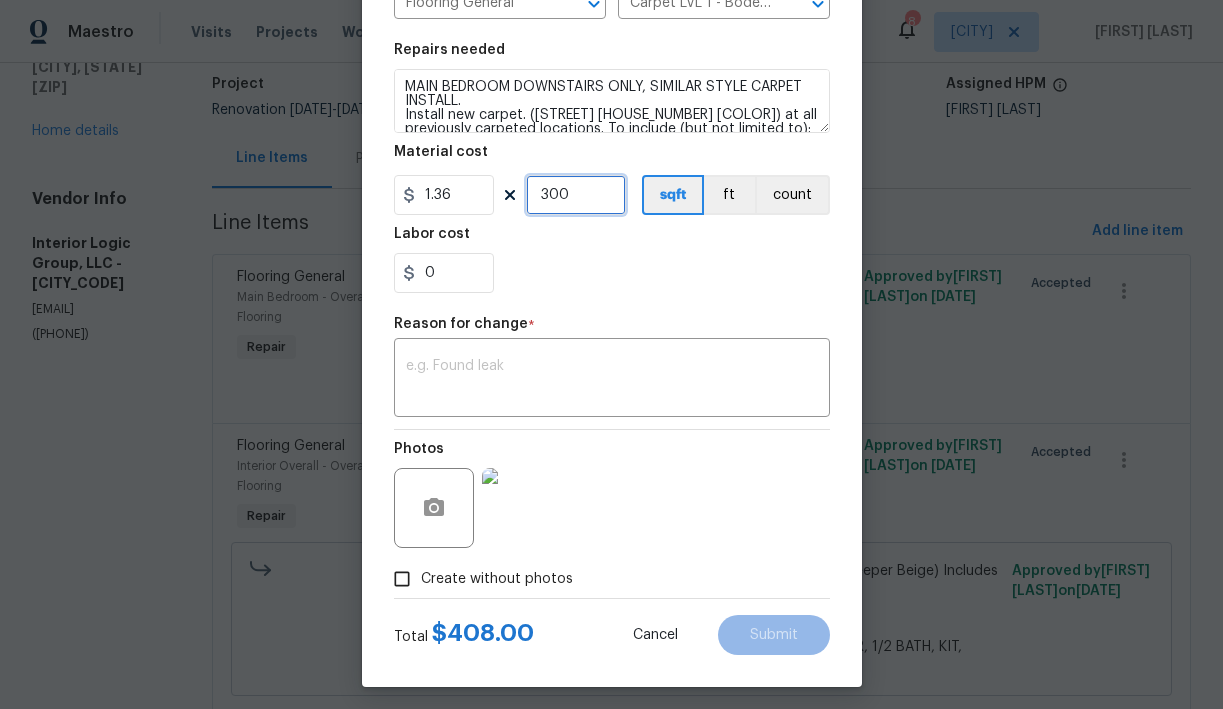 click on "300" at bounding box center [576, 195] 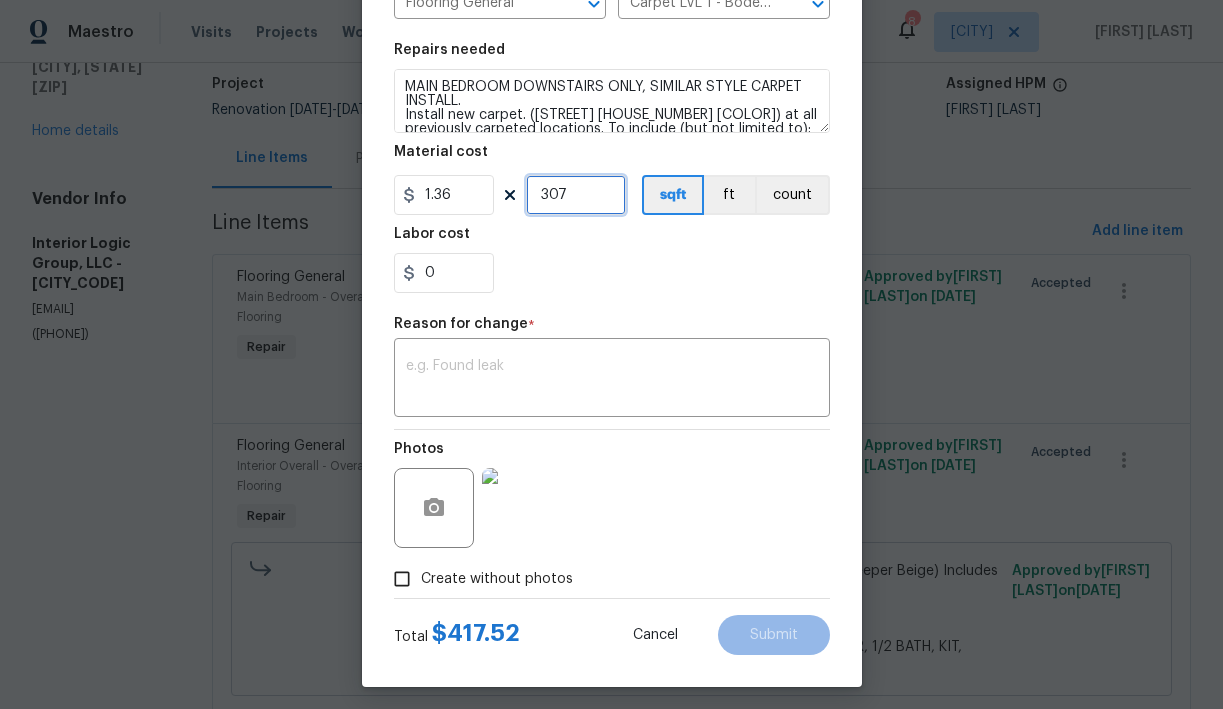 type on "307" 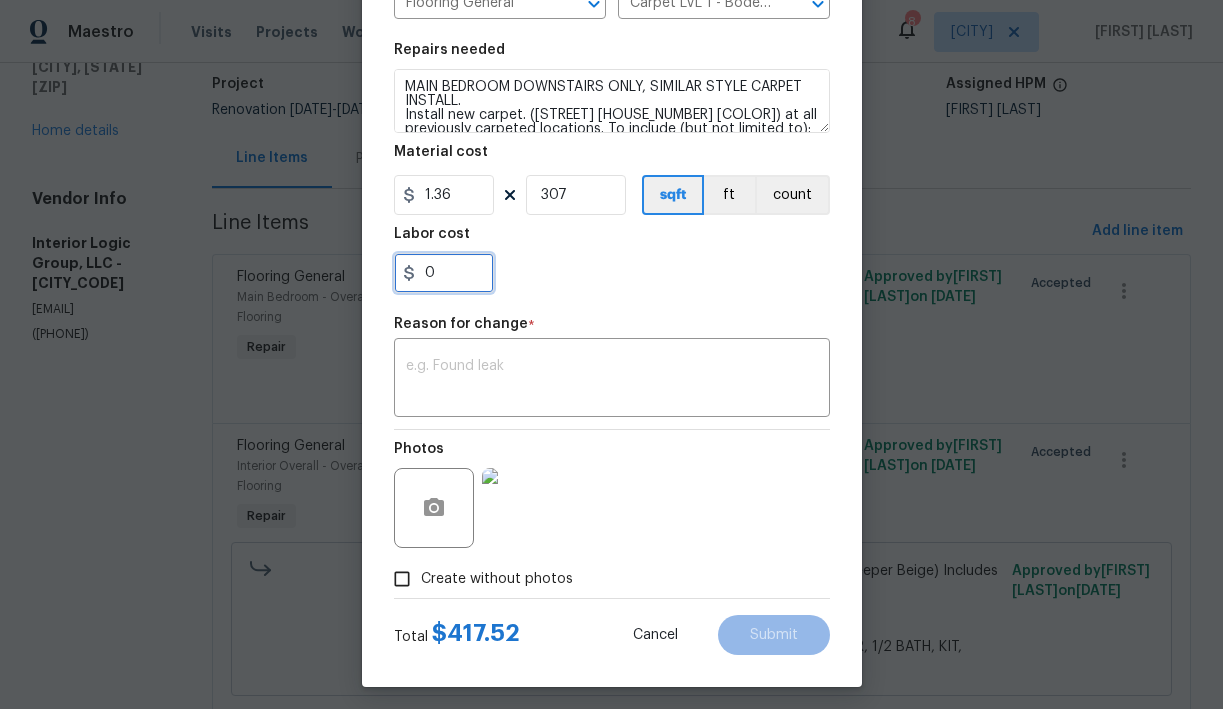 click on "0" at bounding box center (444, 273) 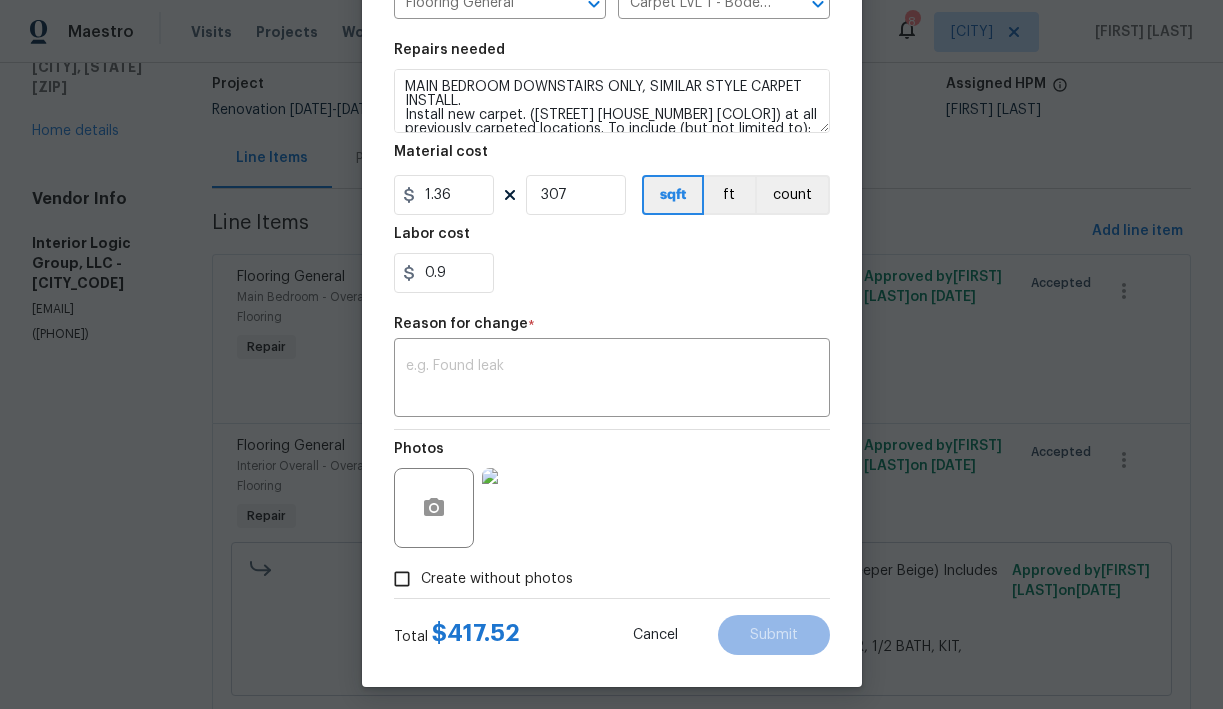 click on "Repair Upgrade BRN Area Main Bedroom ​ Feature Overall Flooring ​ Issue Flooring General ​ Repairs Prefill Carpet LVL 1 - Bodenger Way (Beige) $[PRICE] ​ Repairs needed MAIN BEDROOM DOWNSTAIRS ONLY, SIMILAR STYLE CARPET INSTALL.
Install new carpet. ([STREET] [HOUSE_NUMBER] [COLOR]) at all previously carpeted locations. To include (but not limited to): 6 lb 3/8" pad, tack strips, transition pieces and install. Material cost [PRICE] [SQFT] ft count Labor cost [PRICE] Reason for change * x ​ Photos Create without photos" at bounding box center [612, 209] 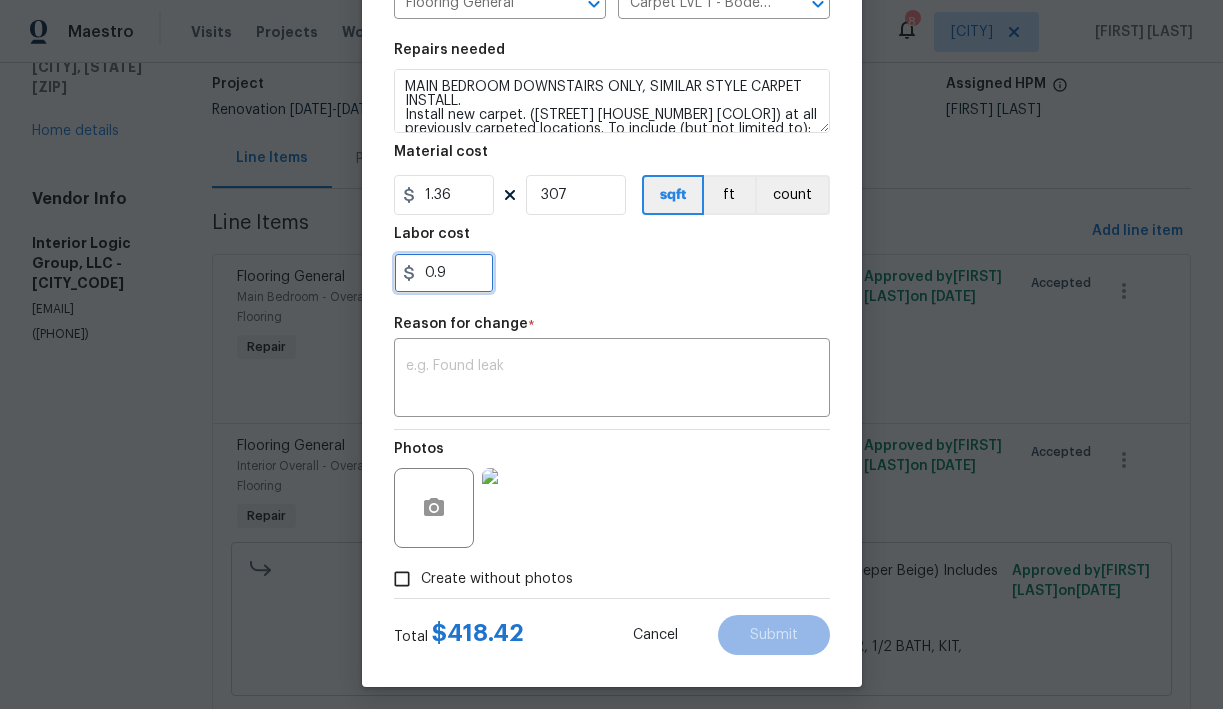 click on "0.9" at bounding box center [444, 273] 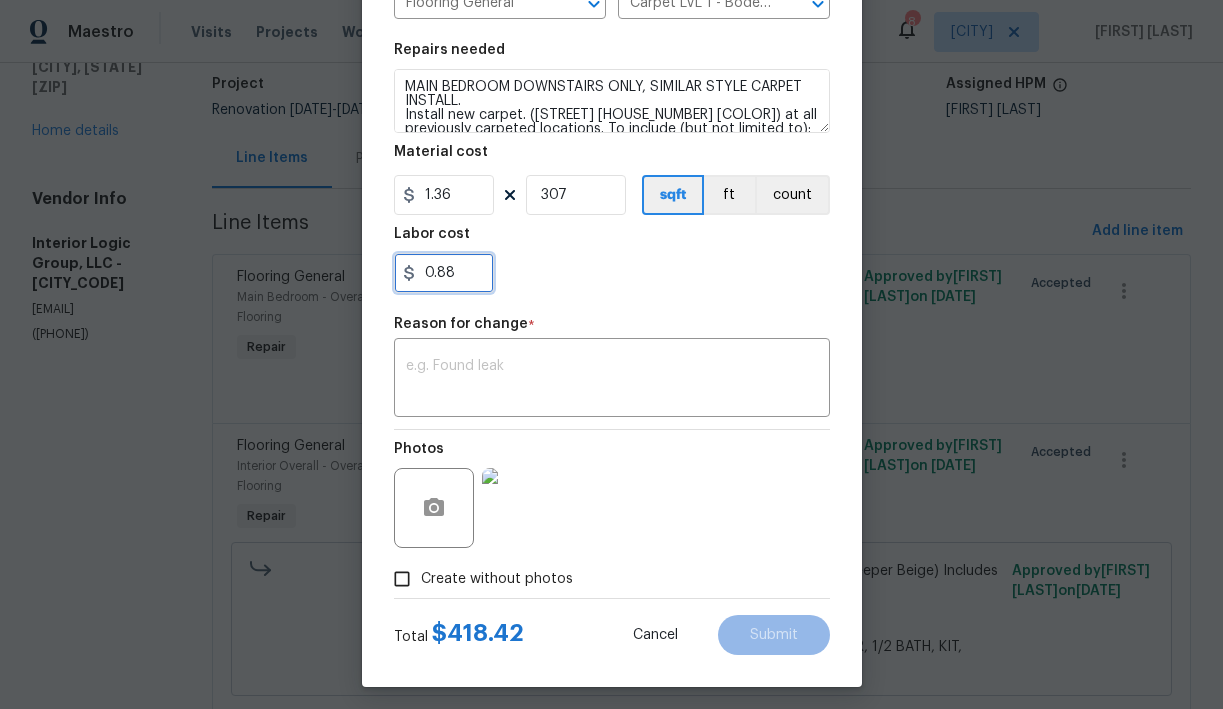 type on "0.88" 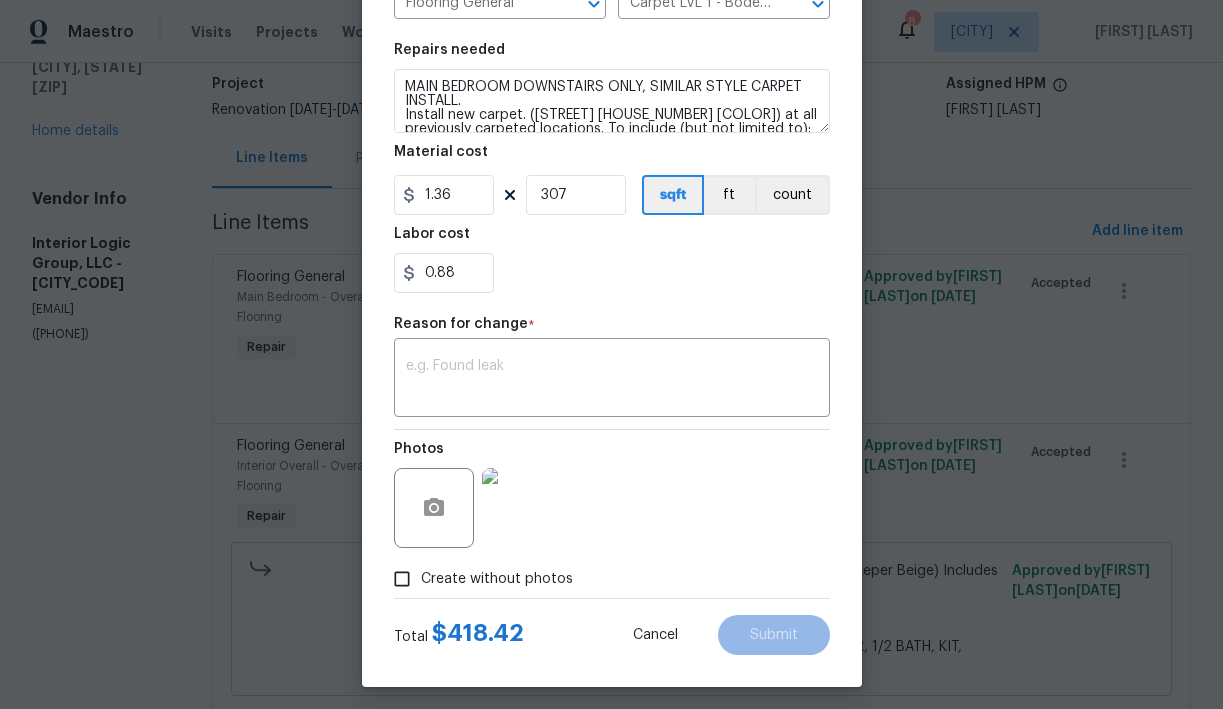 click on "0.88" at bounding box center (612, 273) 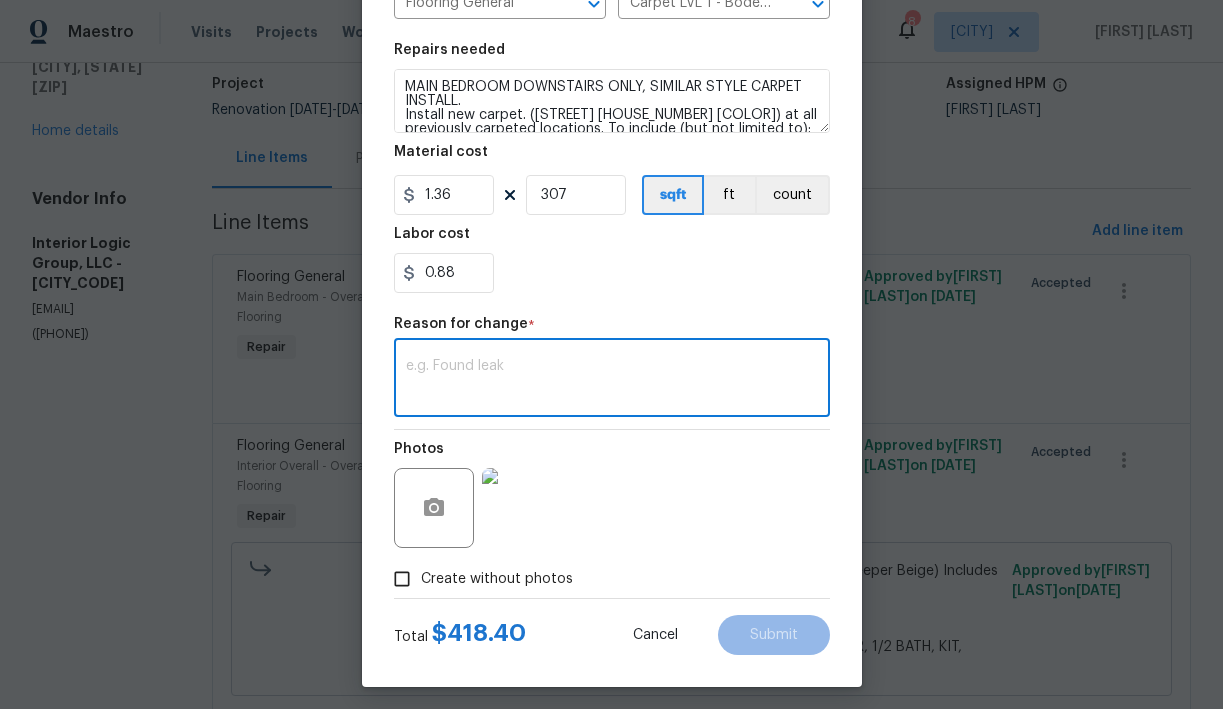 click at bounding box center [612, 380] 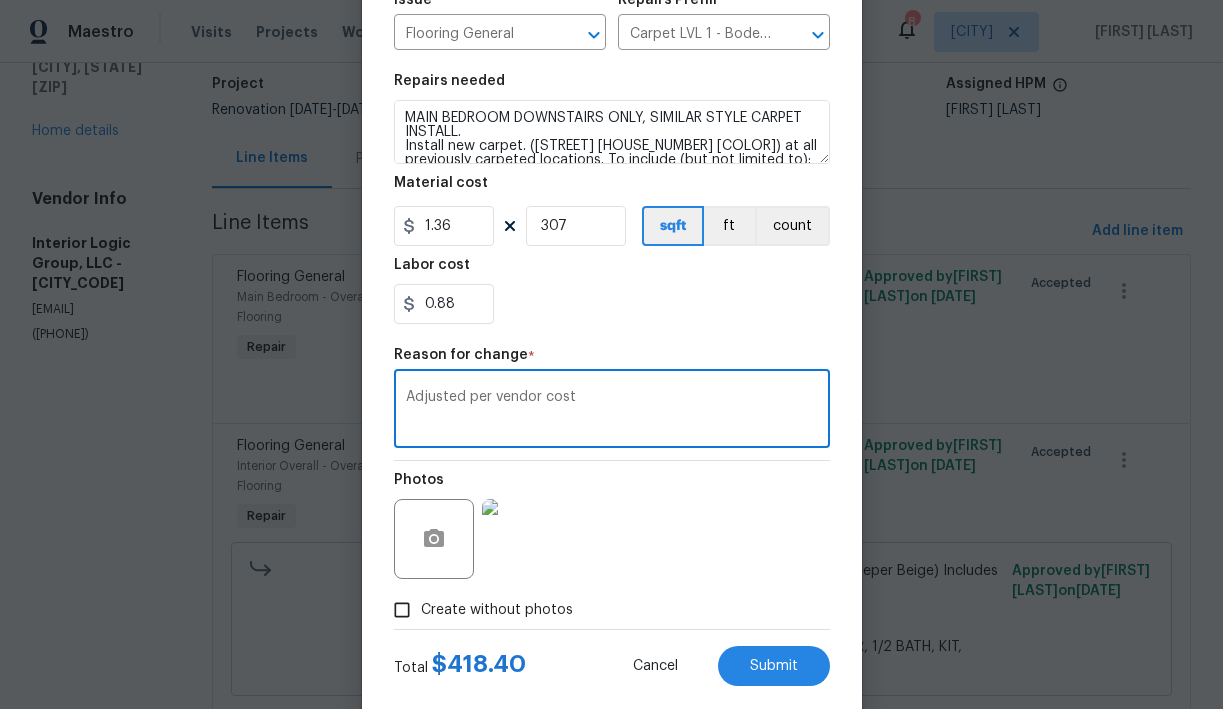 scroll, scrollTop: 272, scrollLeft: 0, axis: vertical 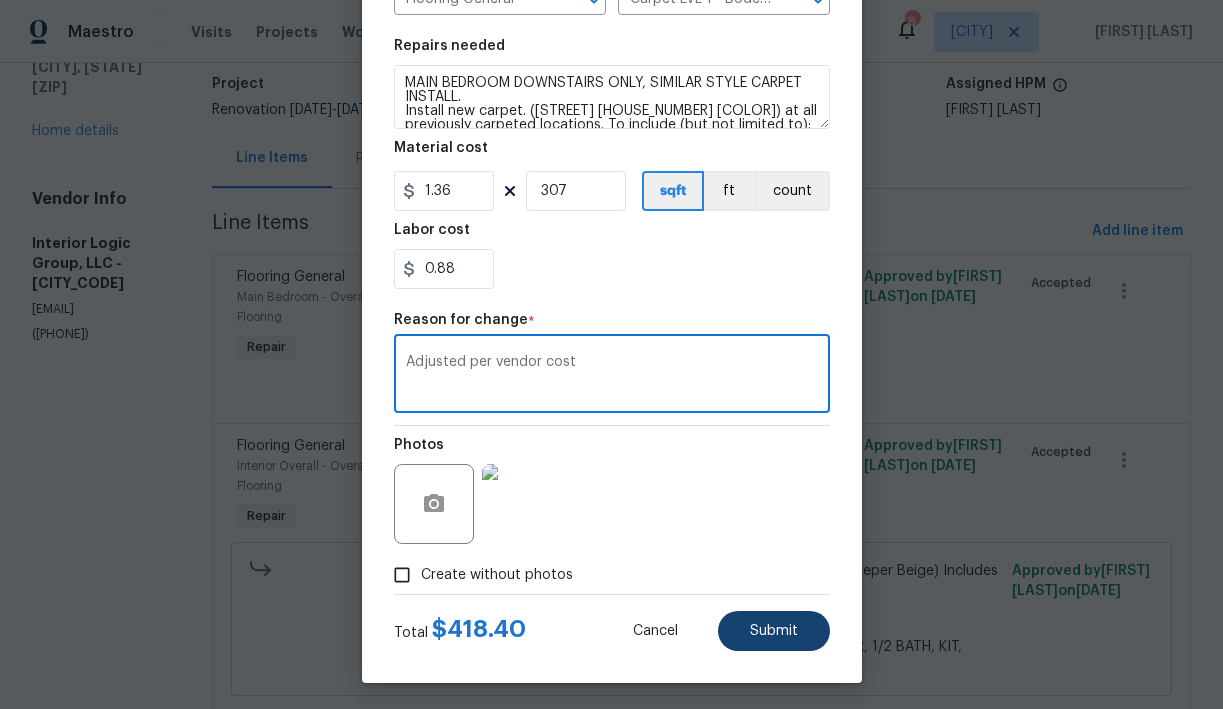 type on "Adjusted per vendor cost" 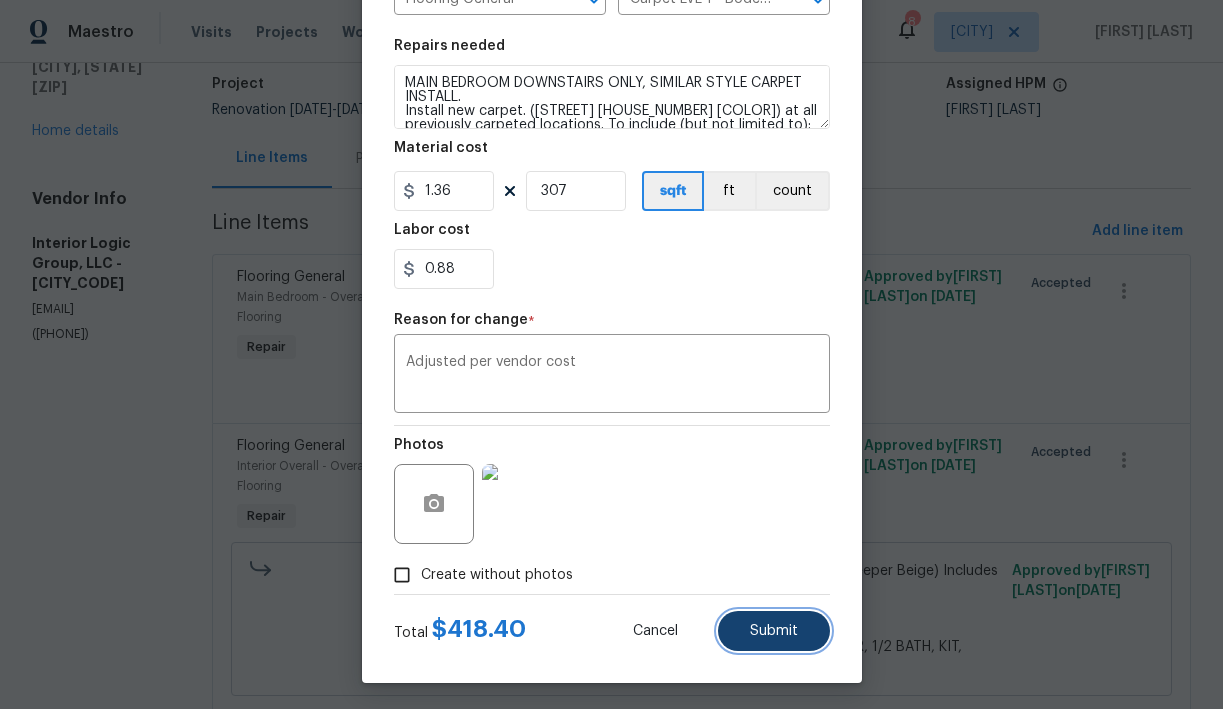 click on "Submit" at bounding box center [774, 631] 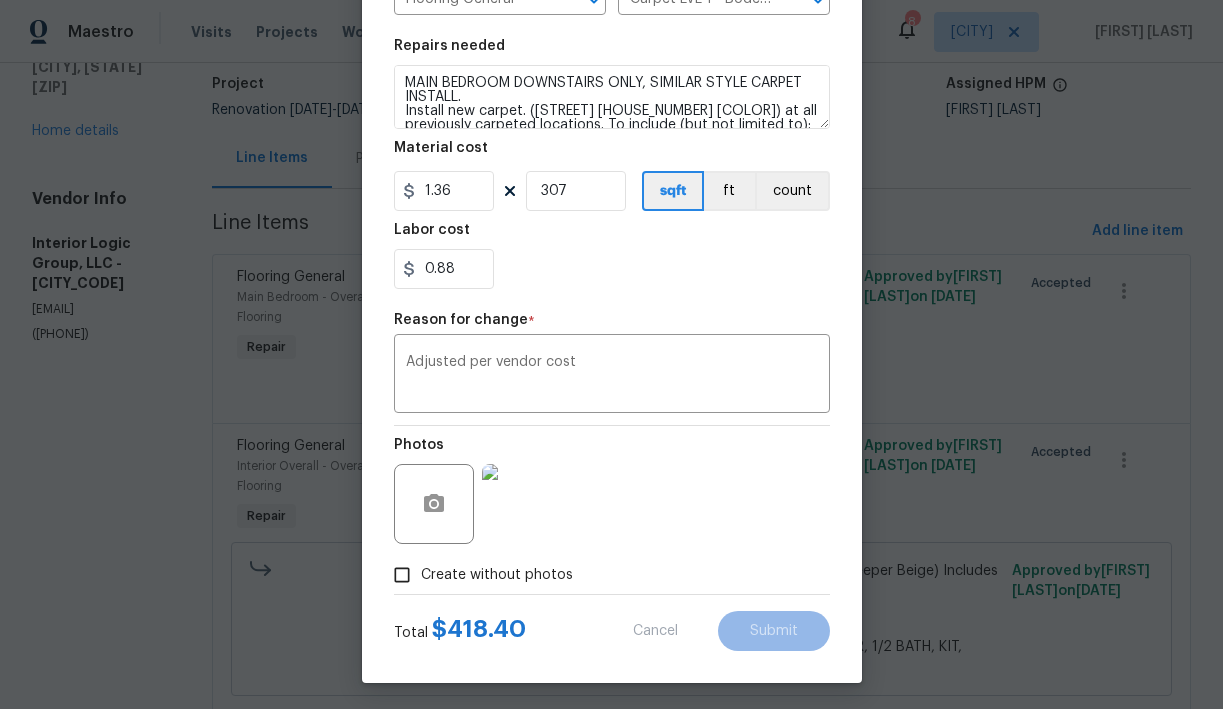 type on "300" 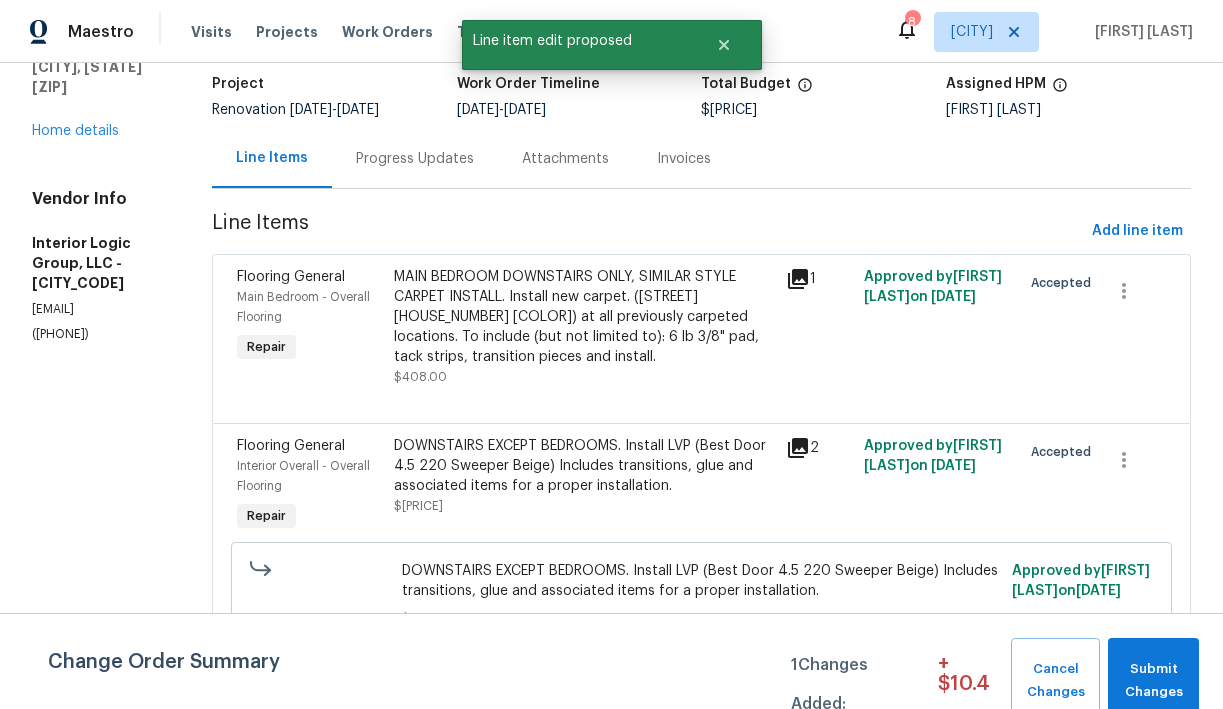 scroll, scrollTop: 0, scrollLeft: 0, axis: both 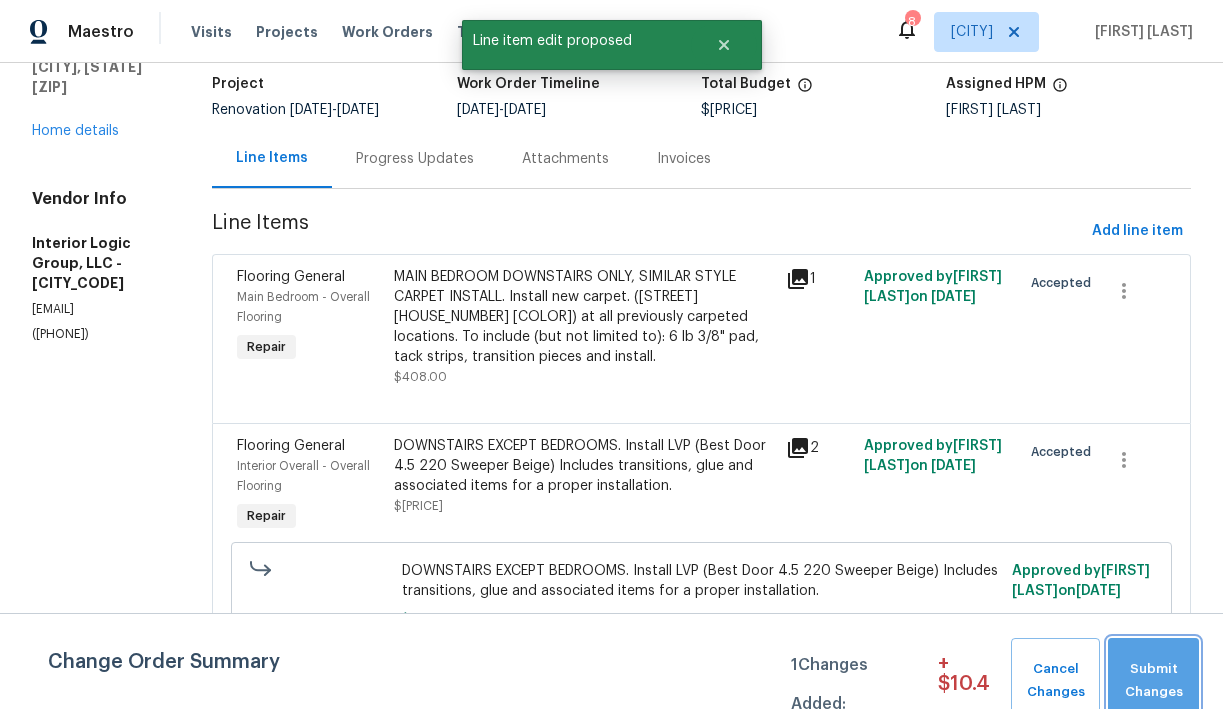 click on "Submit Changes" at bounding box center (1153, 681) 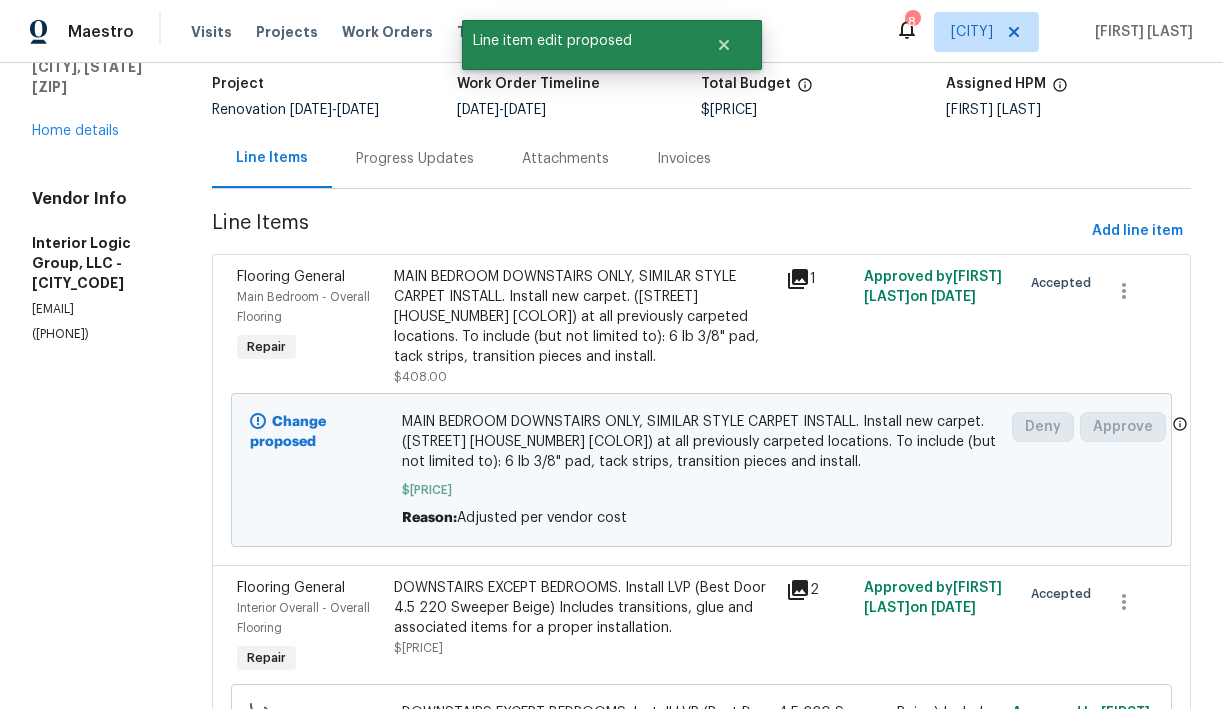 click on "Progress Updates" at bounding box center [415, 159] 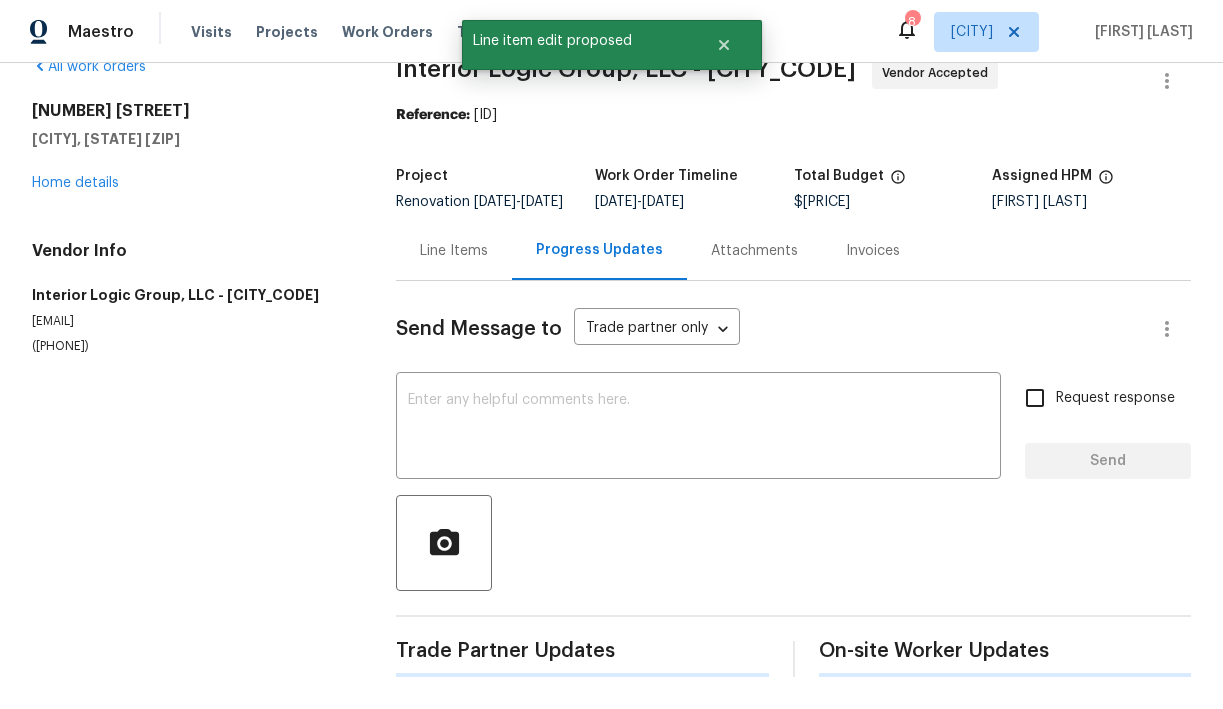 scroll, scrollTop: 110, scrollLeft: 0, axis: vertical 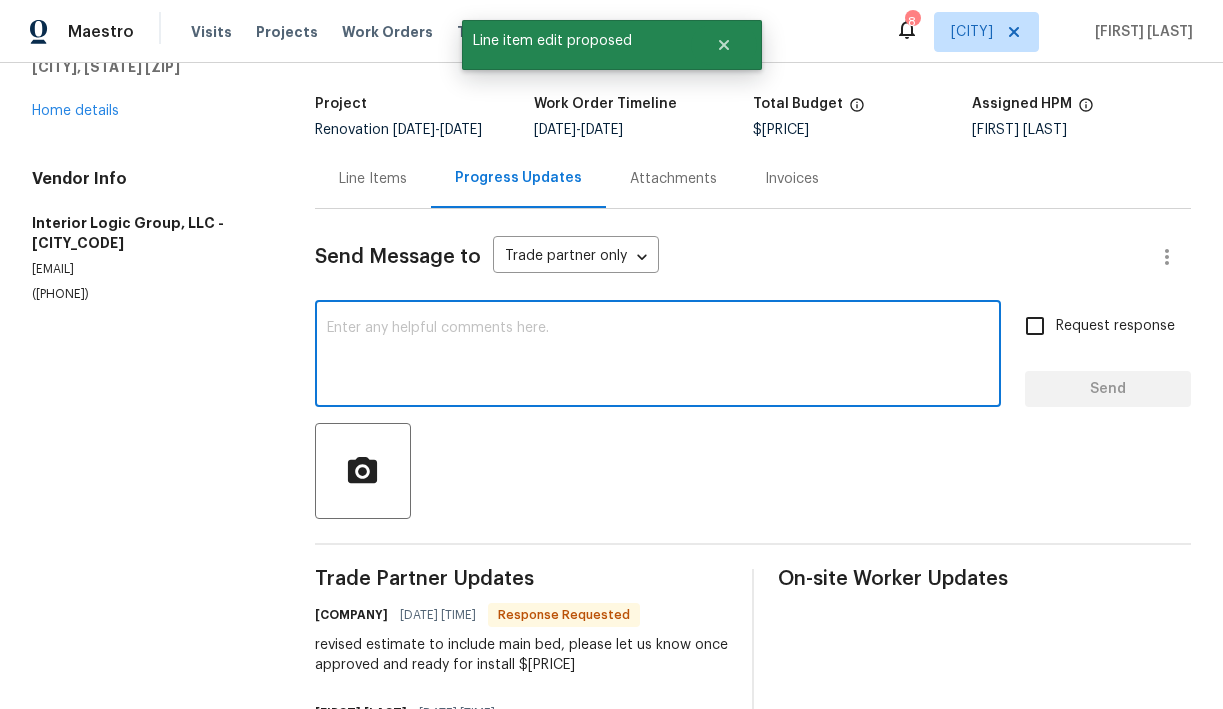 click at bounding box center (658, 356) 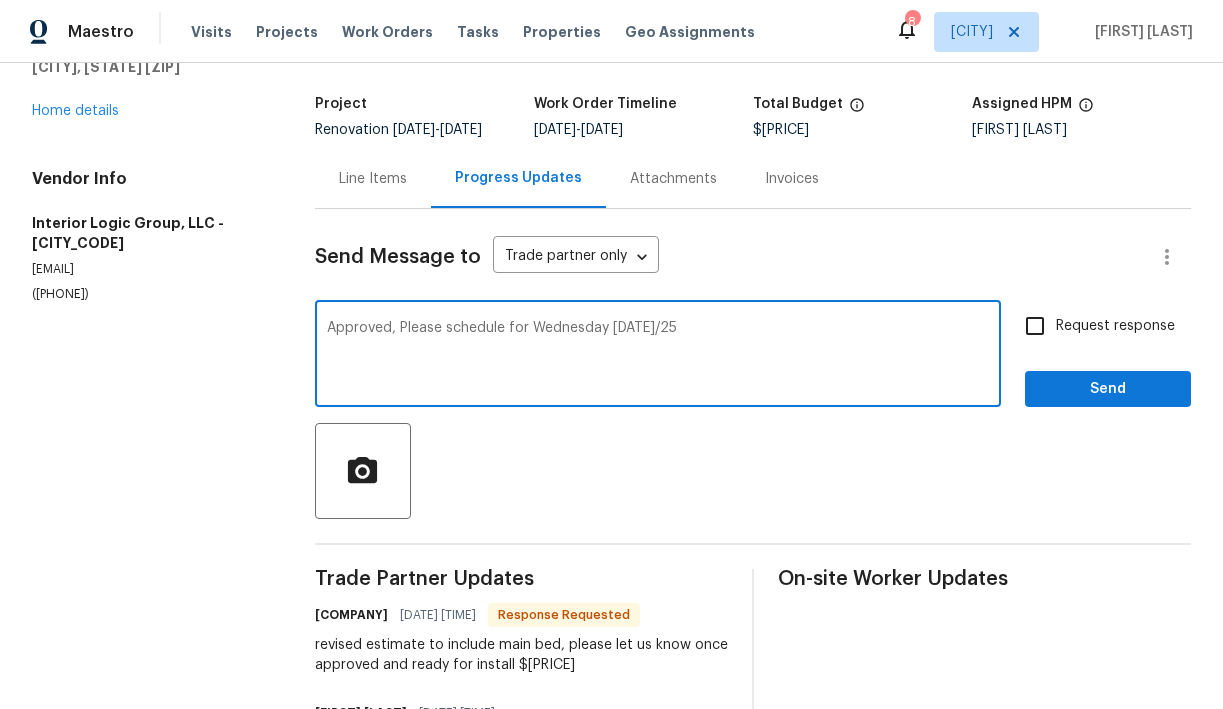 type on "Approved, Please schedule for Wednesday [DATE]/25" 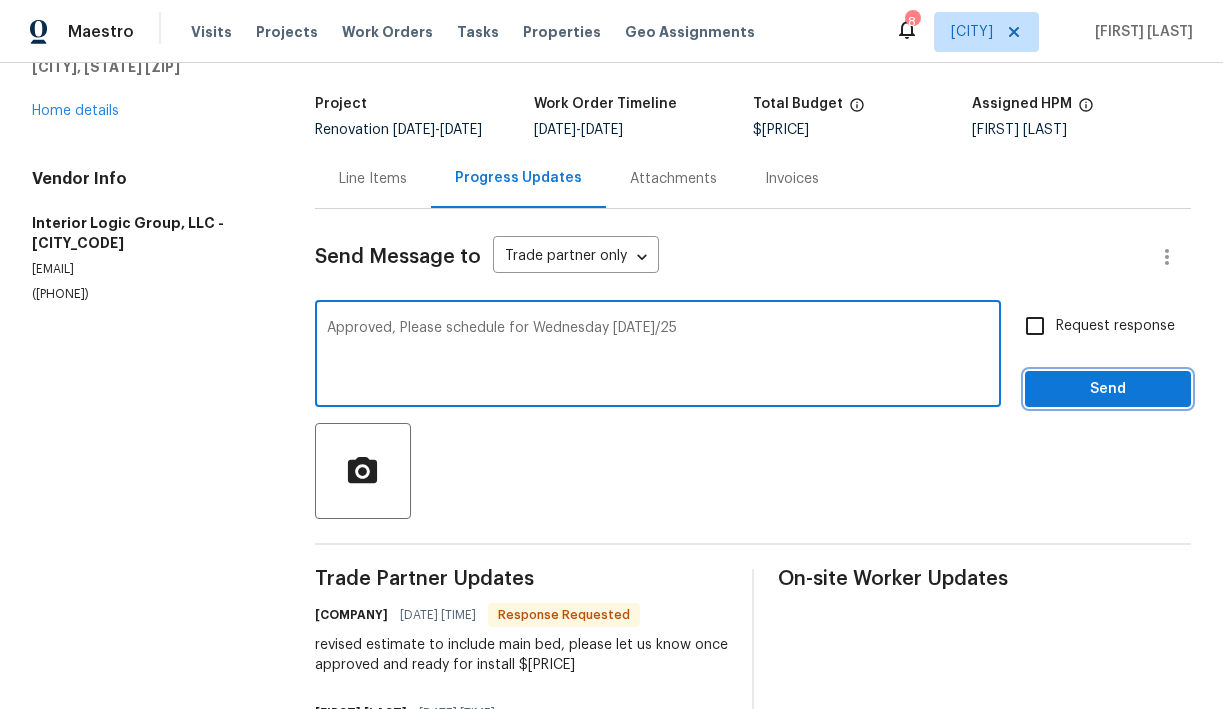 click on "Send" at bounding box center [1108, 389] 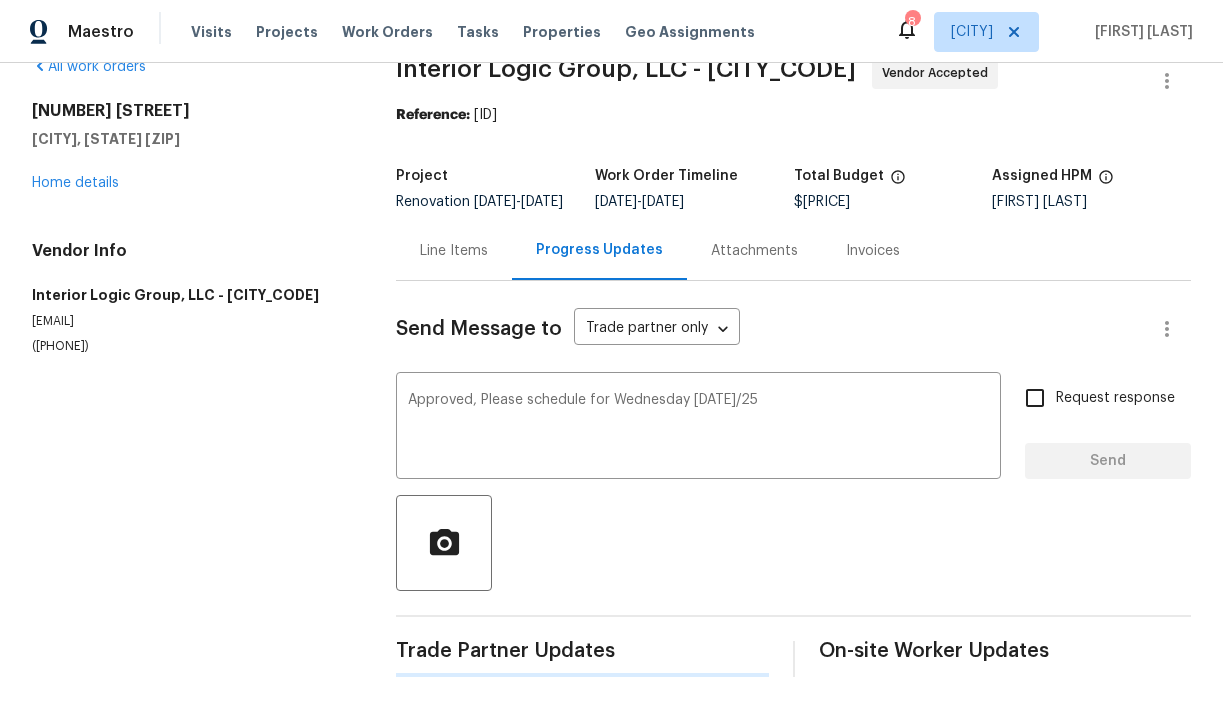 type 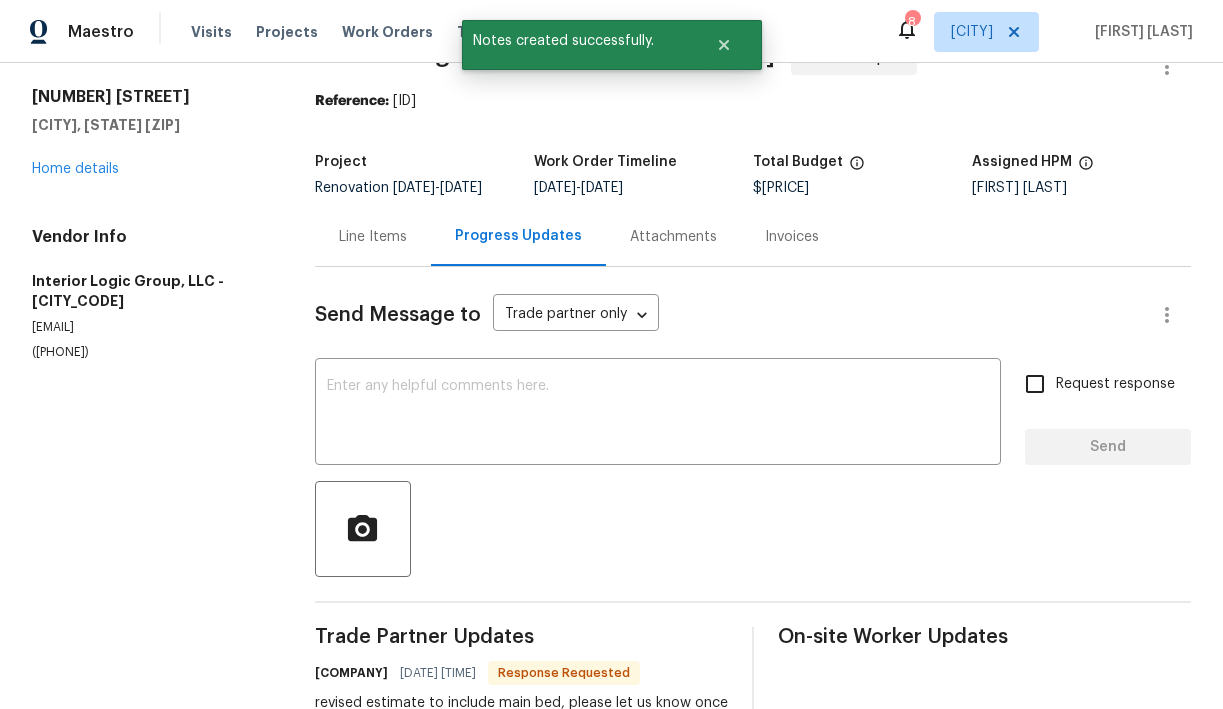 scroll, scrollTop: 110, scrollLeft: 0, axis: vertical 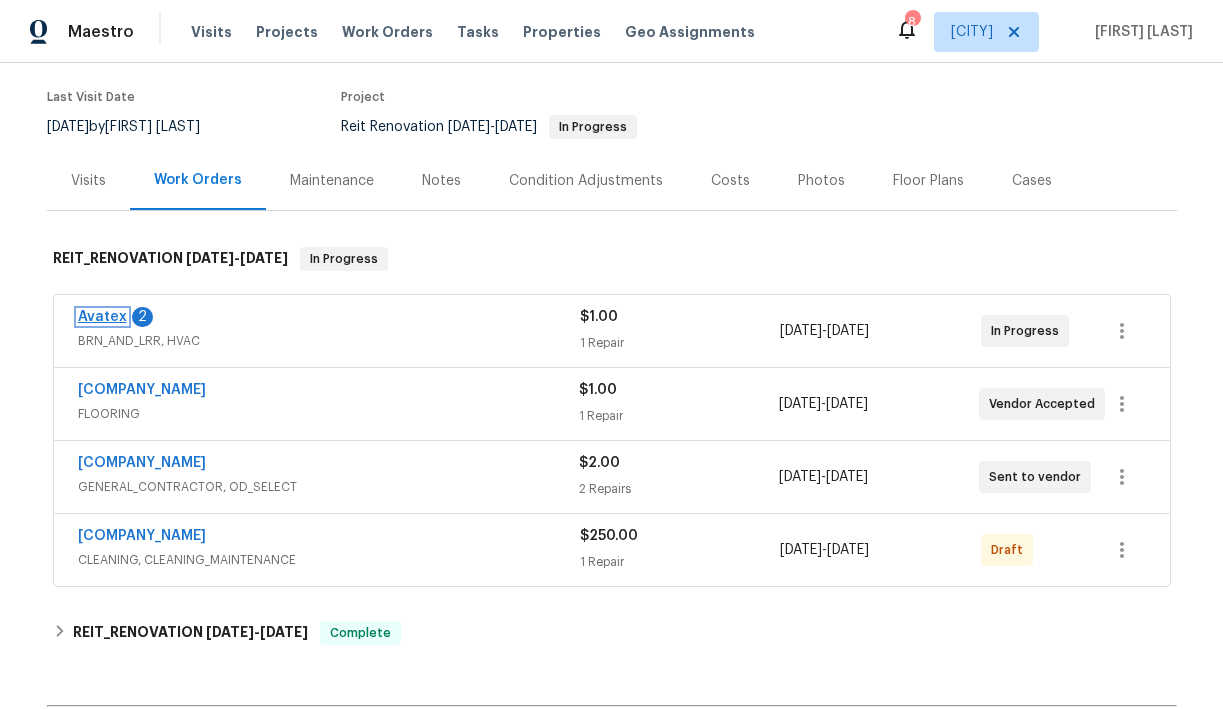 click on "Avatex" at bounding box center (102, 317) 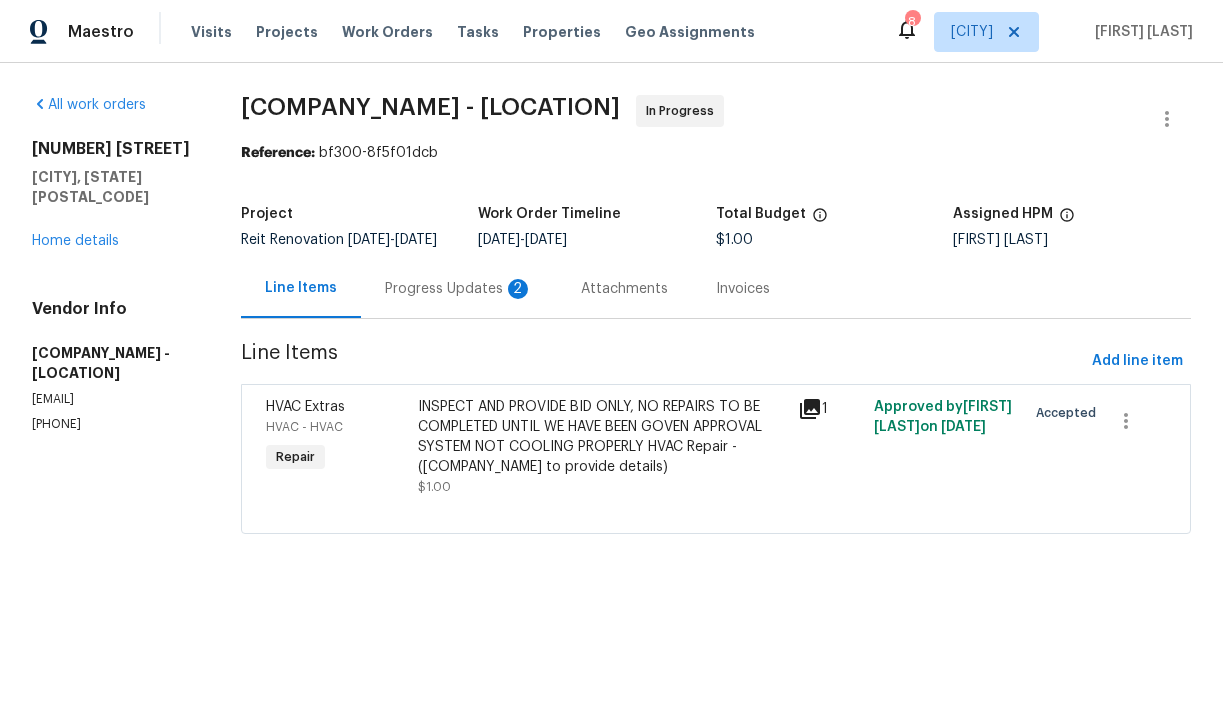 click on "Progress Updates 2" at bounding box center [459, 289] 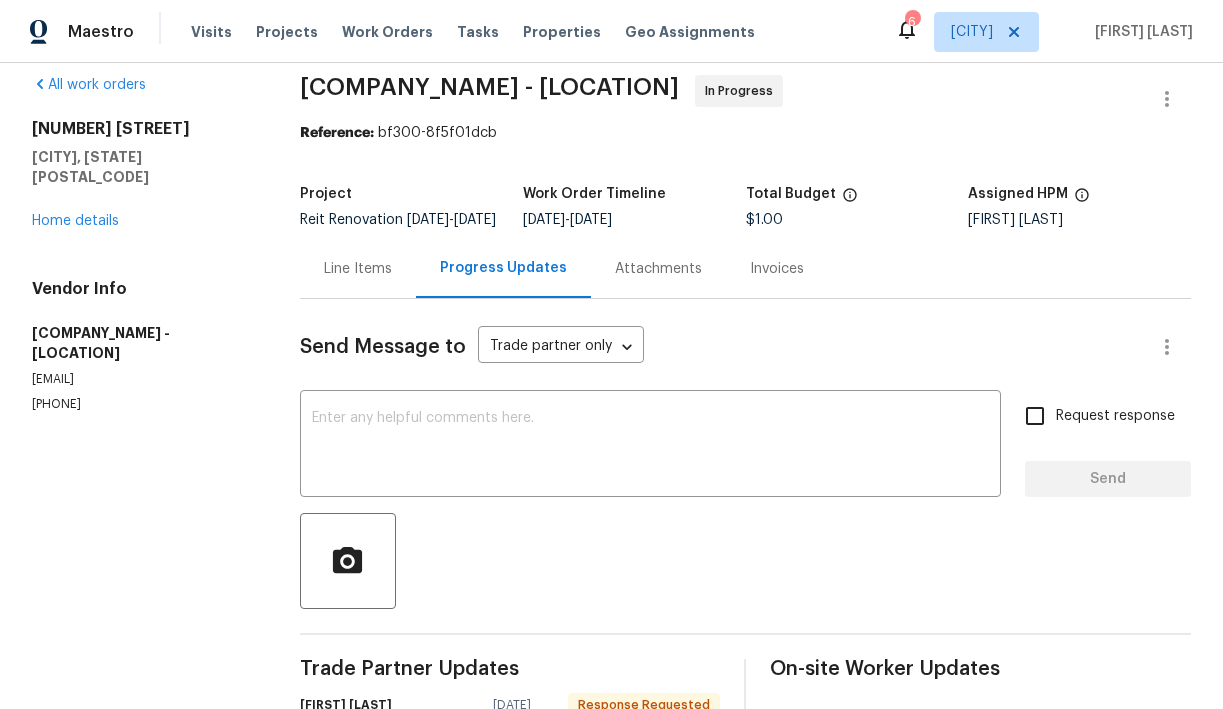 scroll, scrollTop: 0, scrollLeft: 0, axis: both 